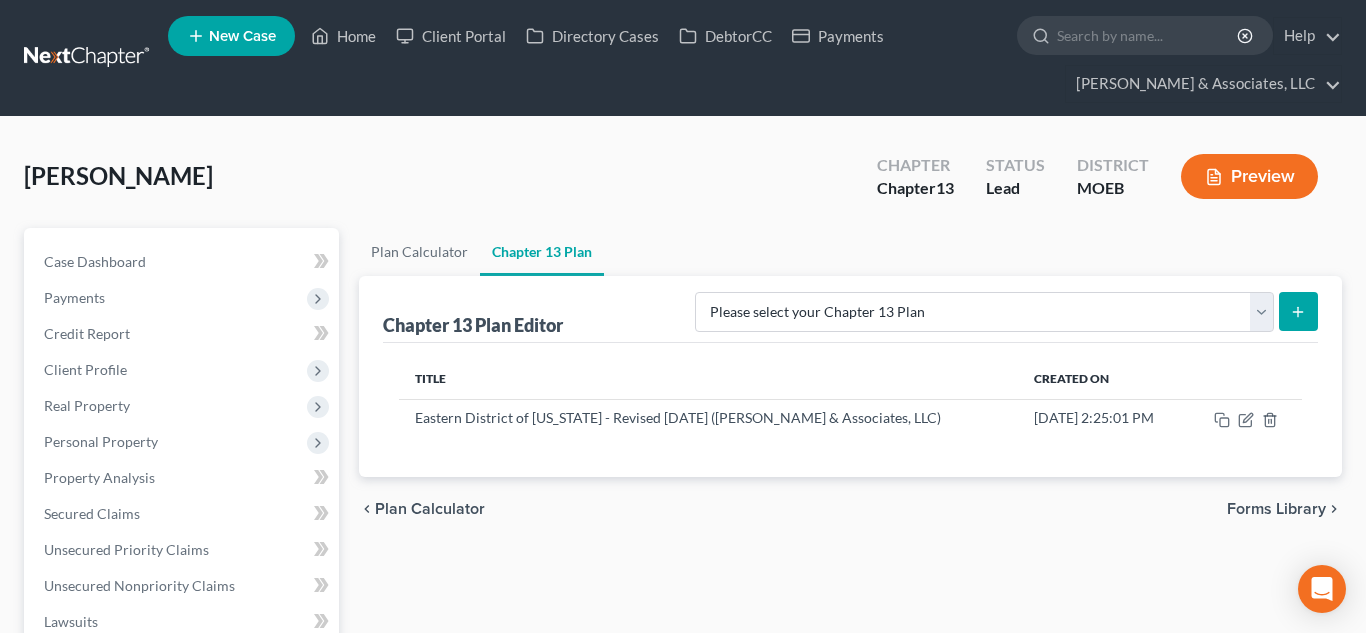 scroll, scrollTop: 0, scrollLeft: 0, axis: both 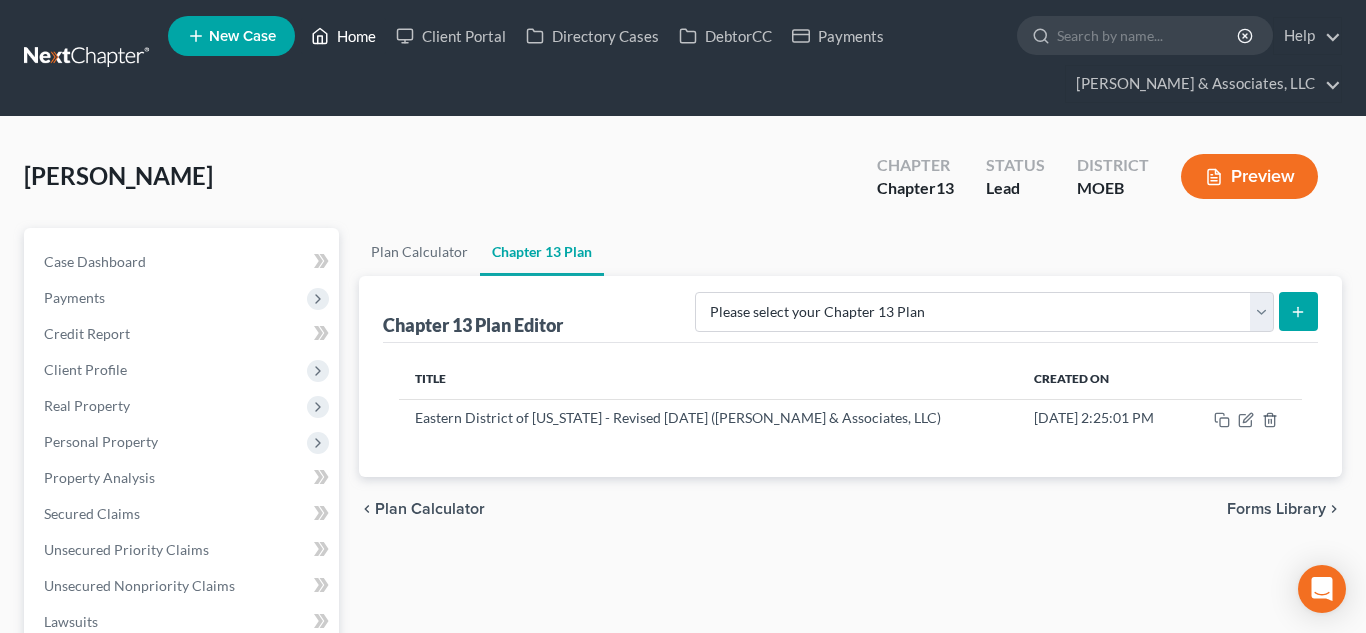 click on "Home" at bounding box center (343, 36) 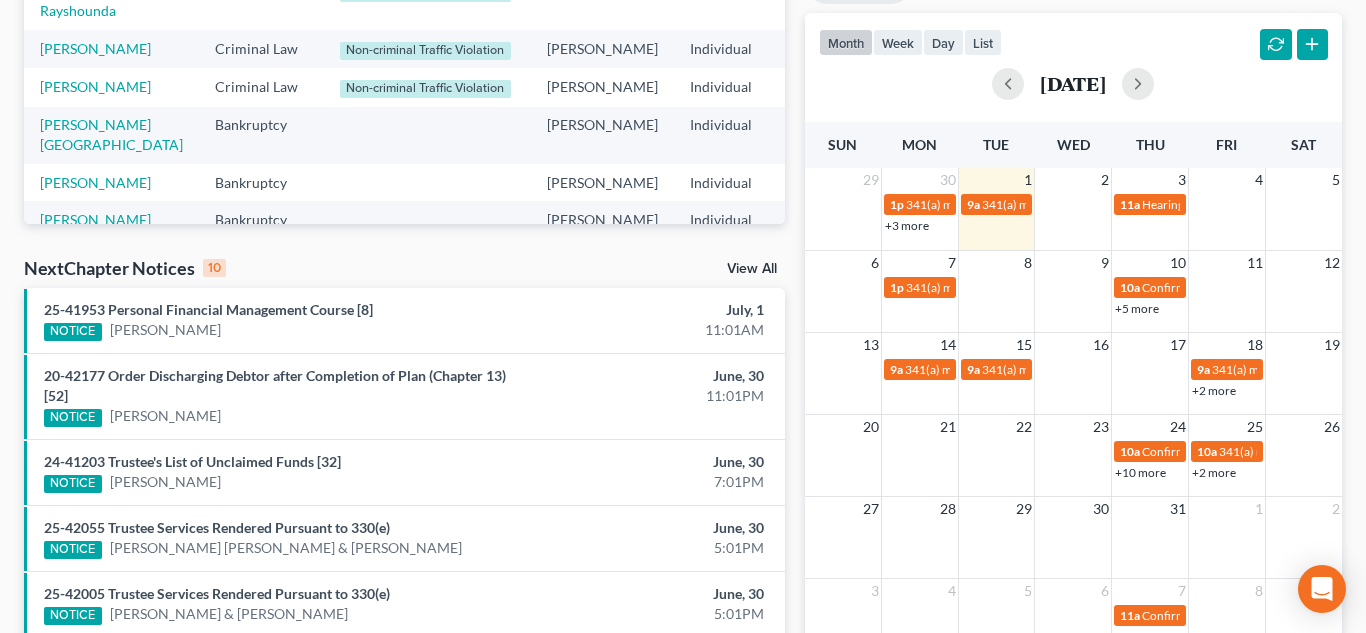 scroll, scrollTop: 0, scrollLeft: 0, axis: both 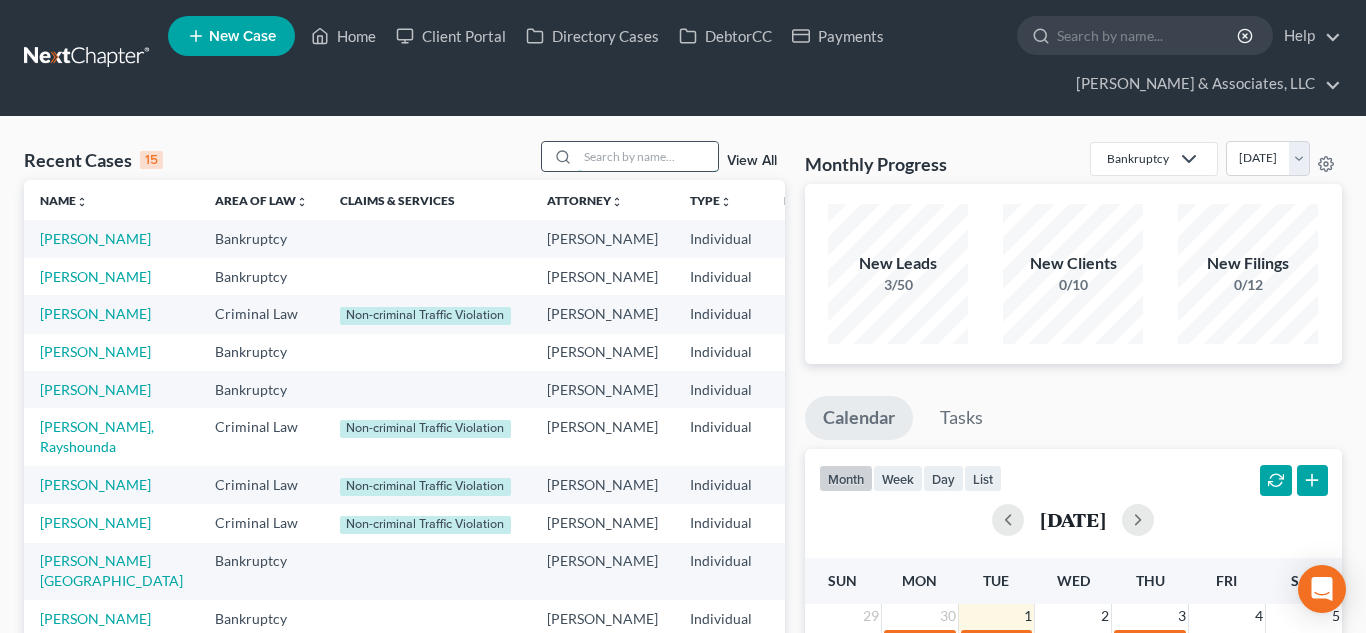 click at bounding box center [648, 156] 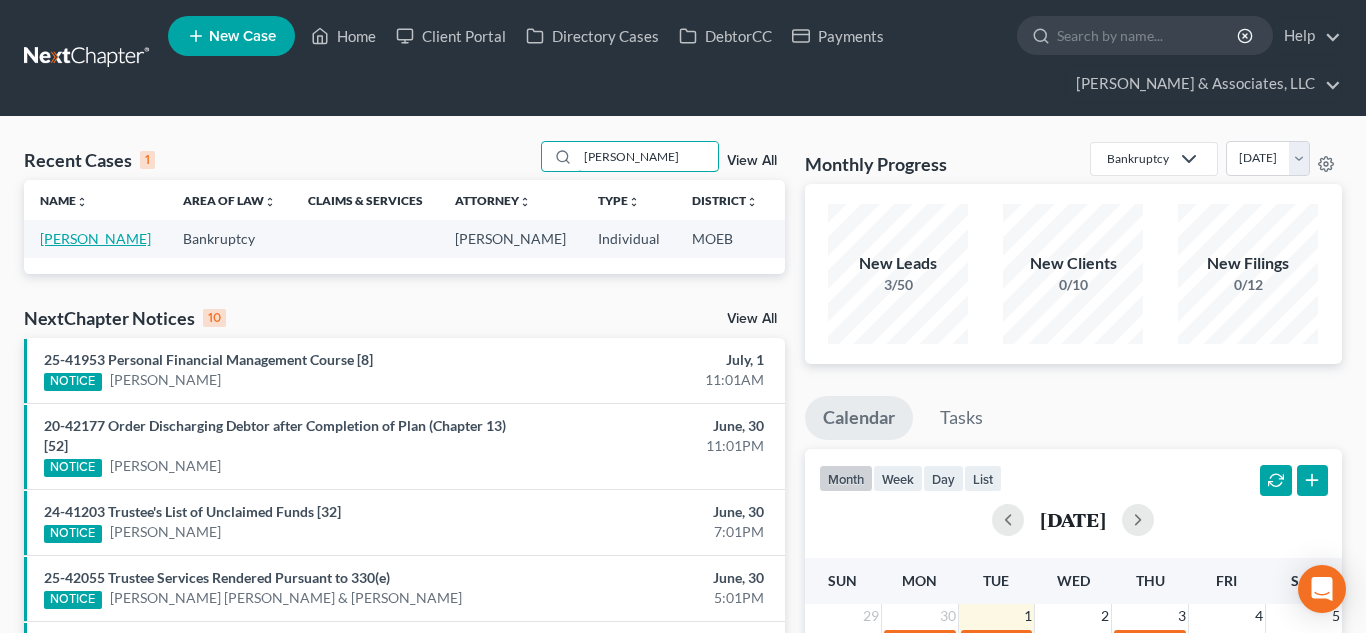 type on "[PERSON_NAME]" 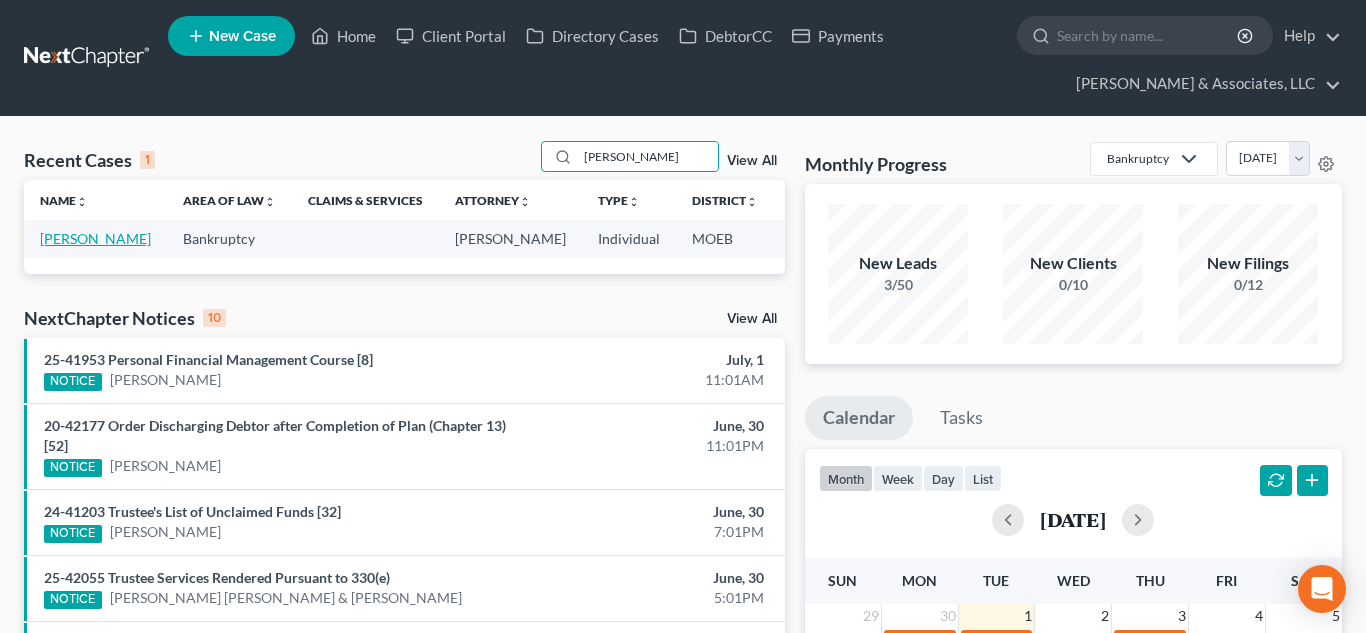 click on "[PERSON_NAME]" at bounding box center (95, 238) 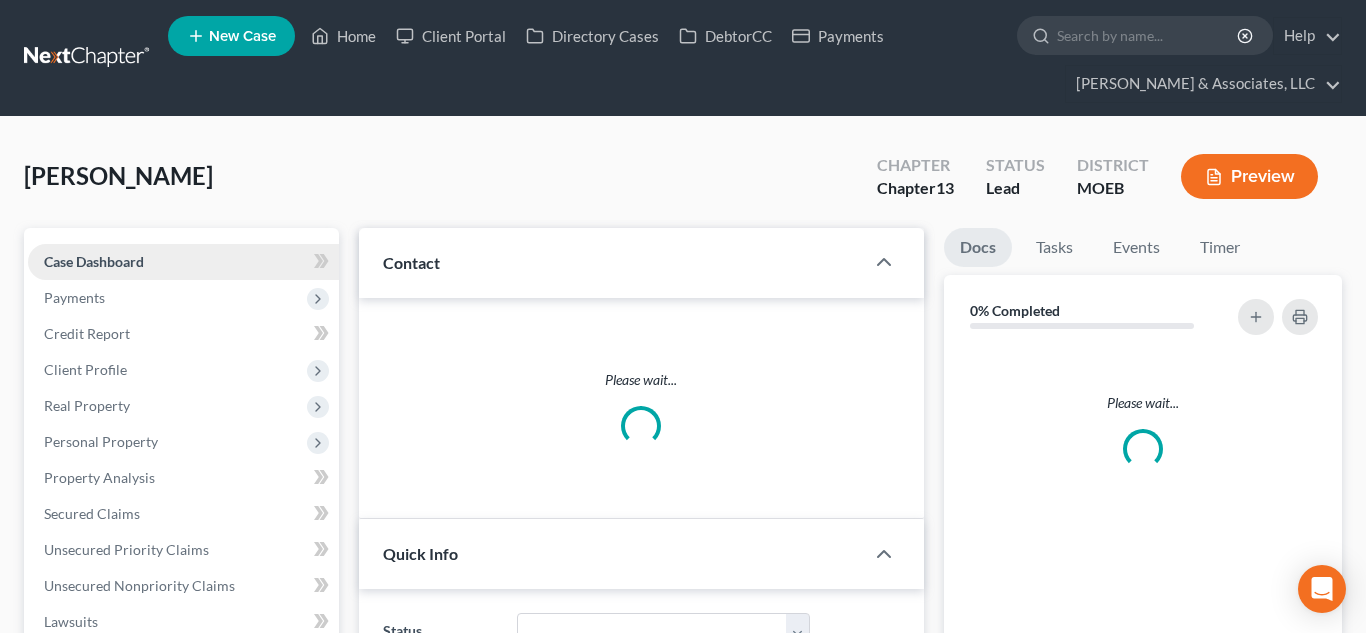 click on "Case Dashboard
Payments
Invoices
Payments
Payments
Credit Report
Client Profile
Home" at bounding box center [181, 604] 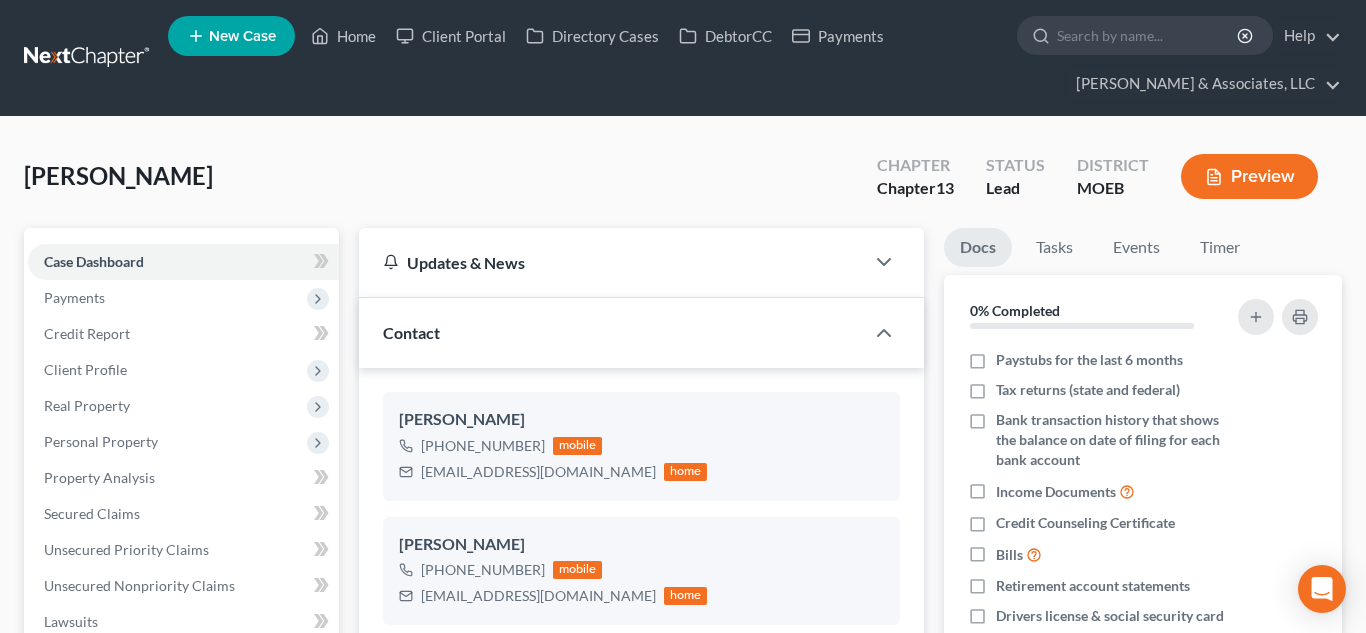 scroll, scrollTop: 192, scrollLeft: 0, axis: vertical 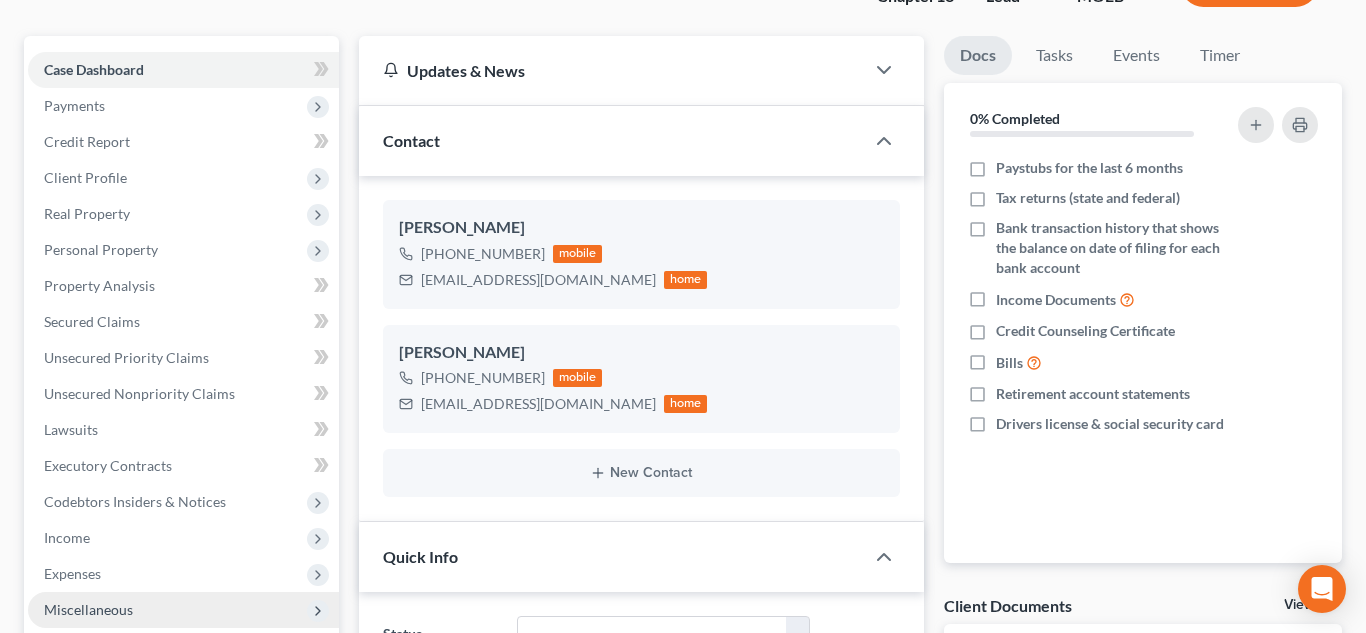 click on "Expenses" at bounding box center (183, 574) 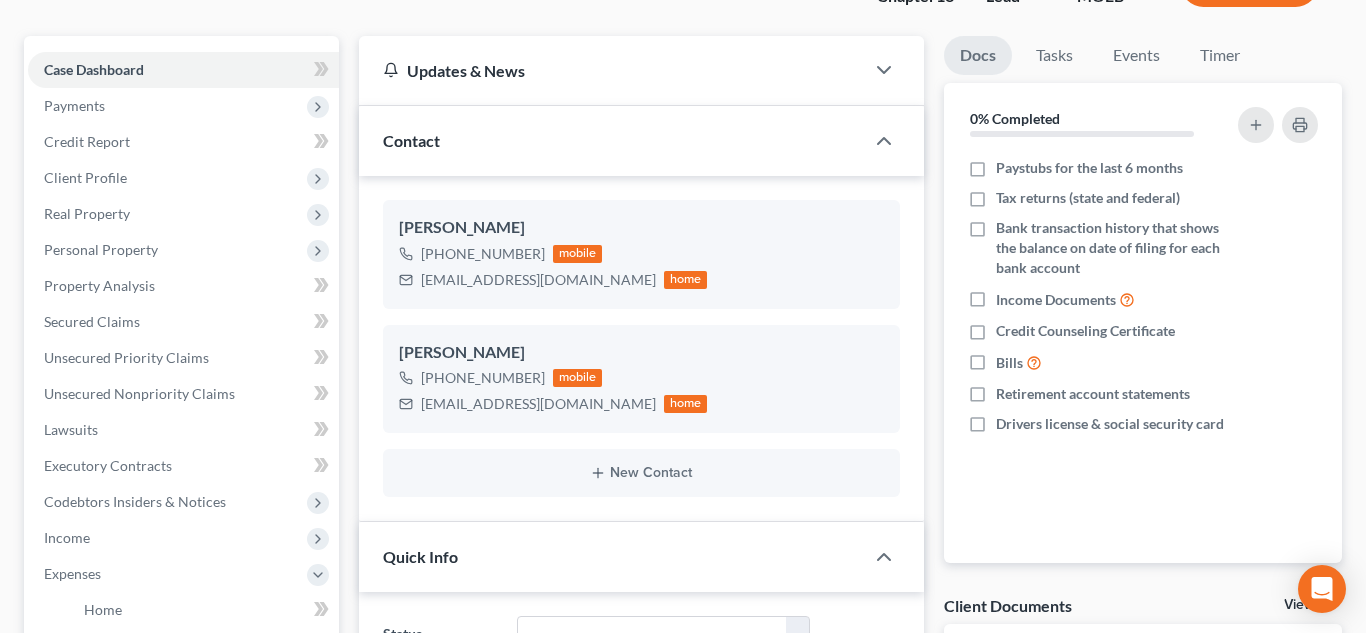 scroll, scrollTop: 335, scrollLeft: 0, axis: vertical 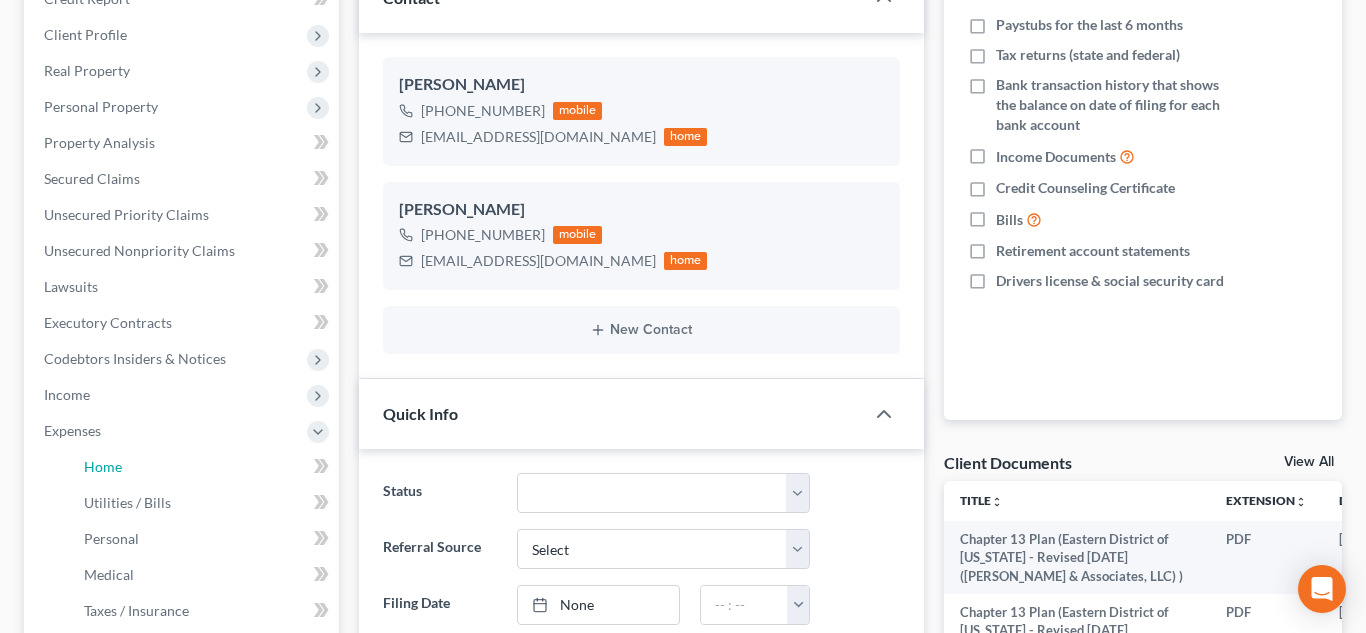 click on "Home" at bounding box center [203, 467] 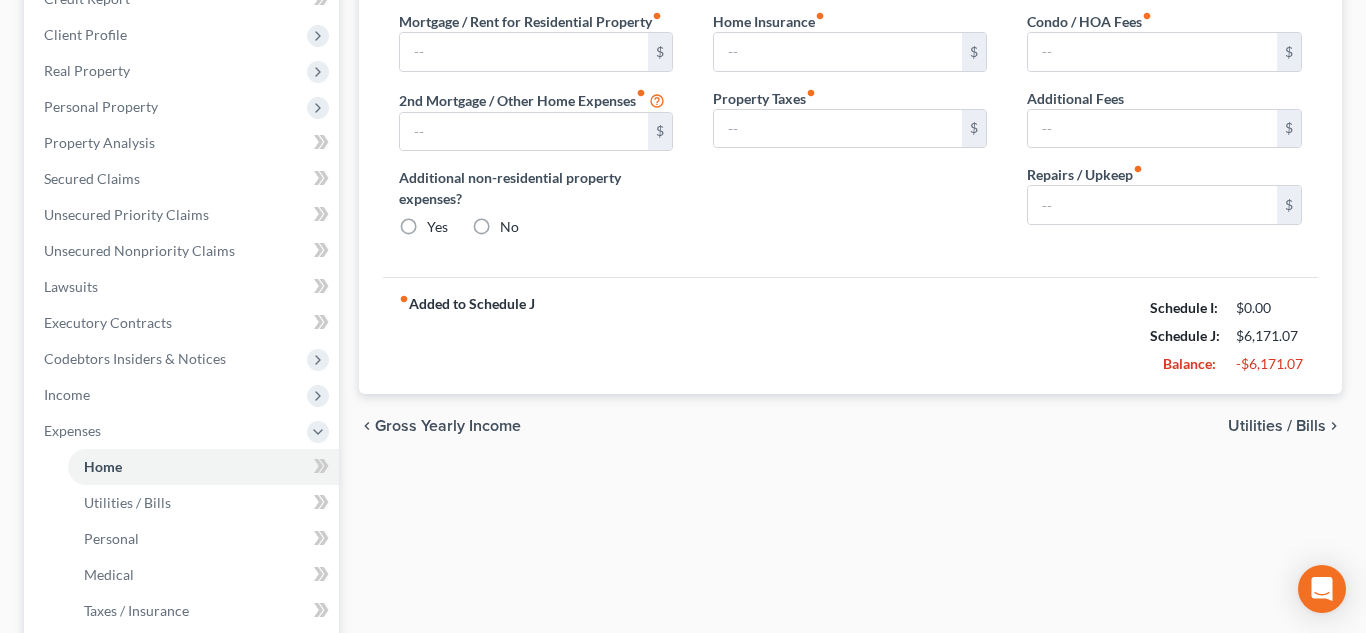 type on "1,021.45" 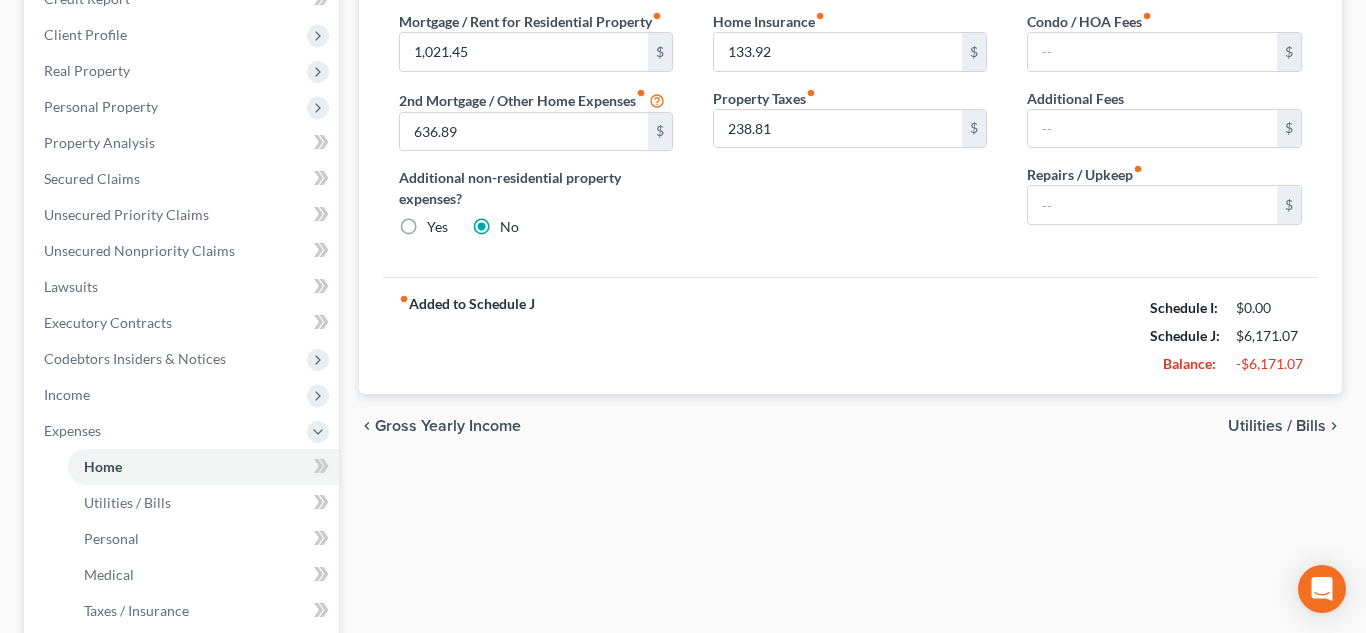 type on "0.00" 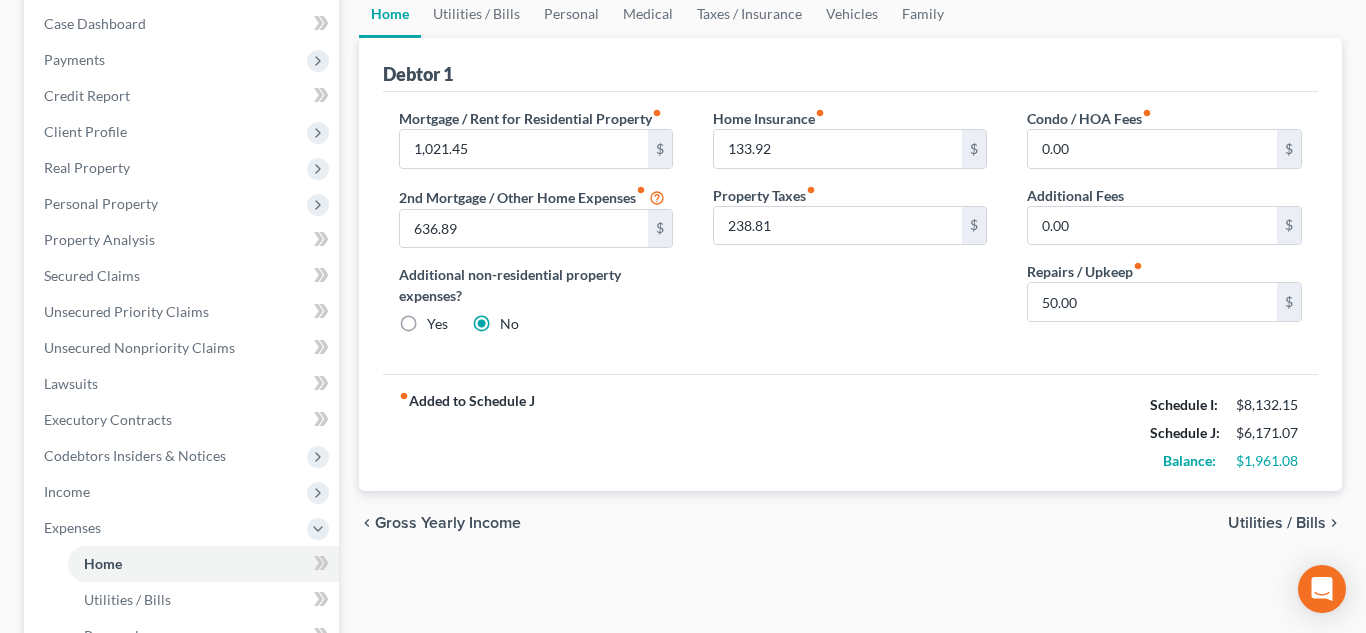 scroll, scrollTop: 240, scrollLeft: 0, axis: vertical 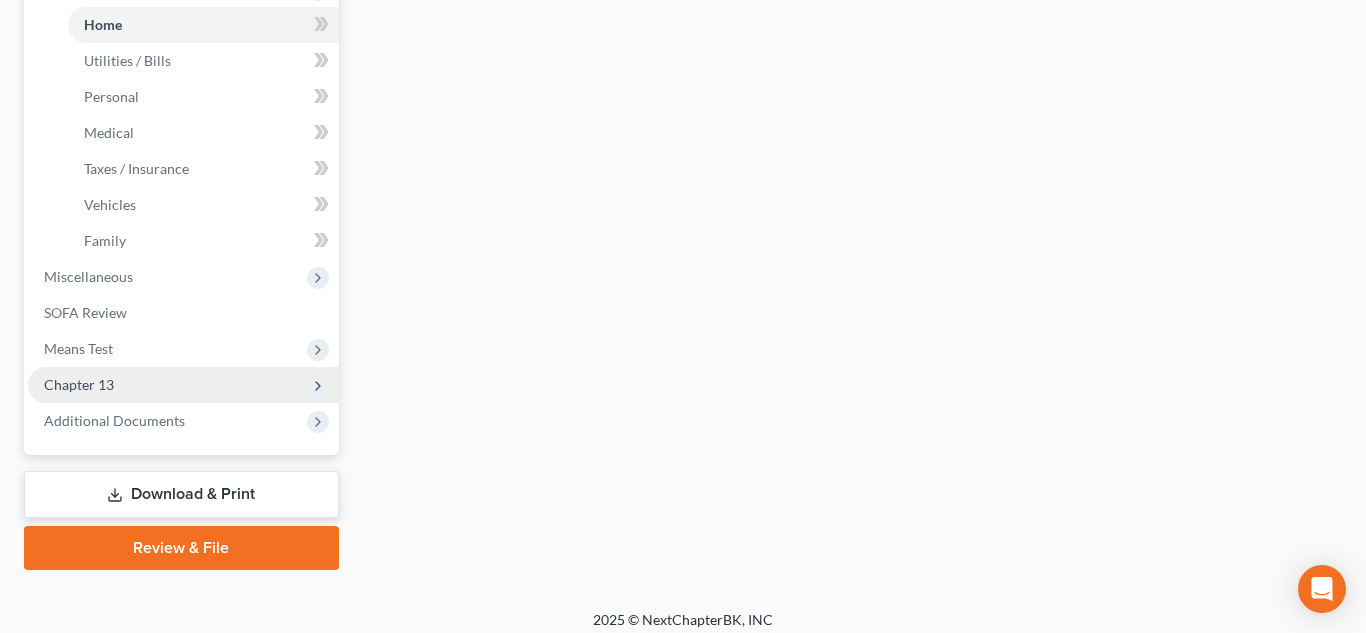 click on "Chapter 13" at bounding box center [183, 385] 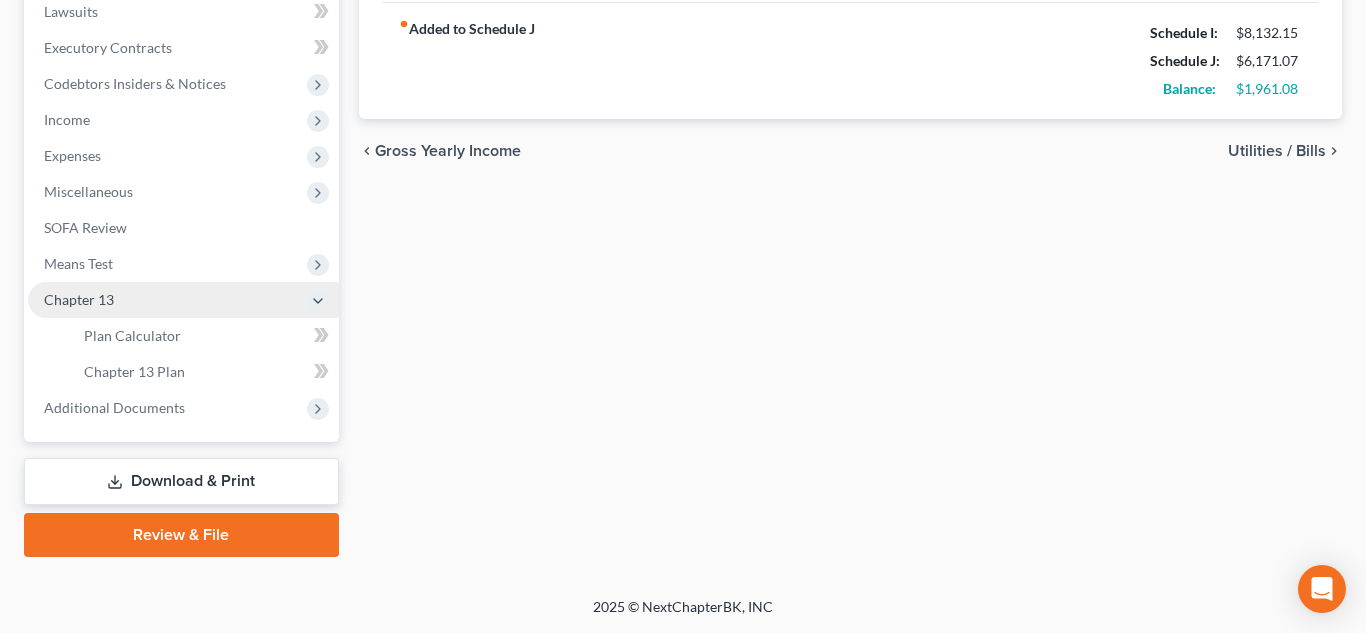 scroll, scrollTop: 610, scrollLeft: 0, axis: vertical 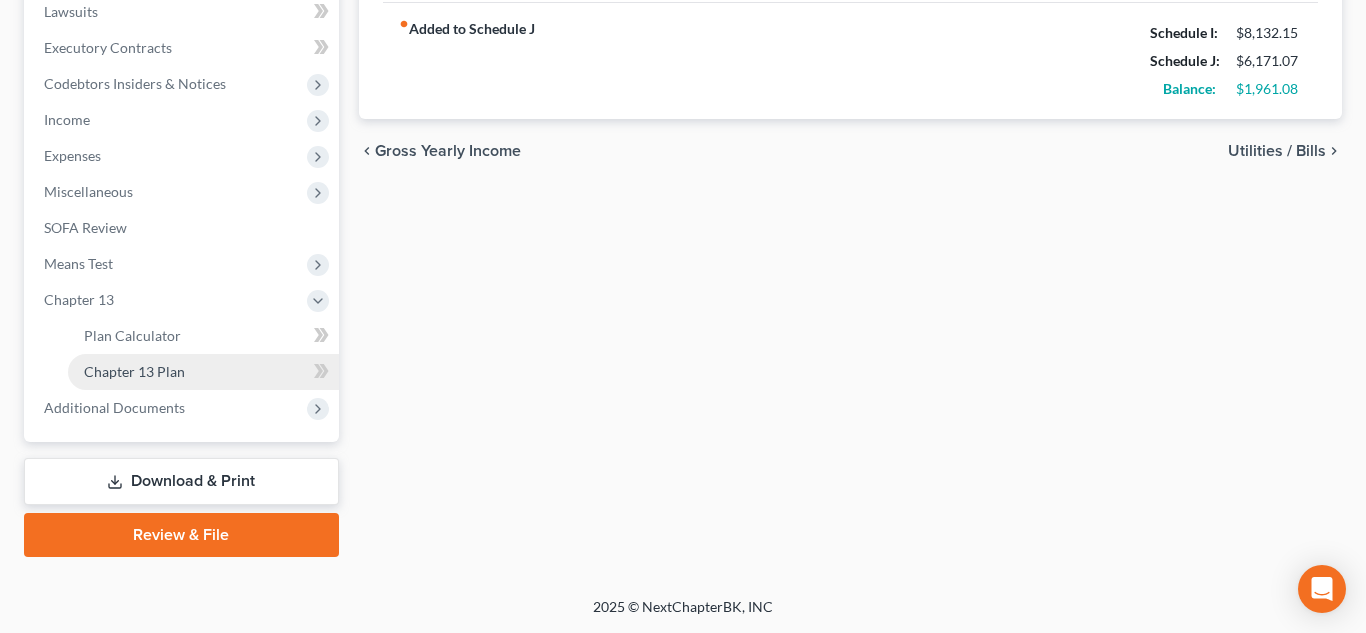 click on "Chapter 13 Plan" at bounding box center (203, 372) 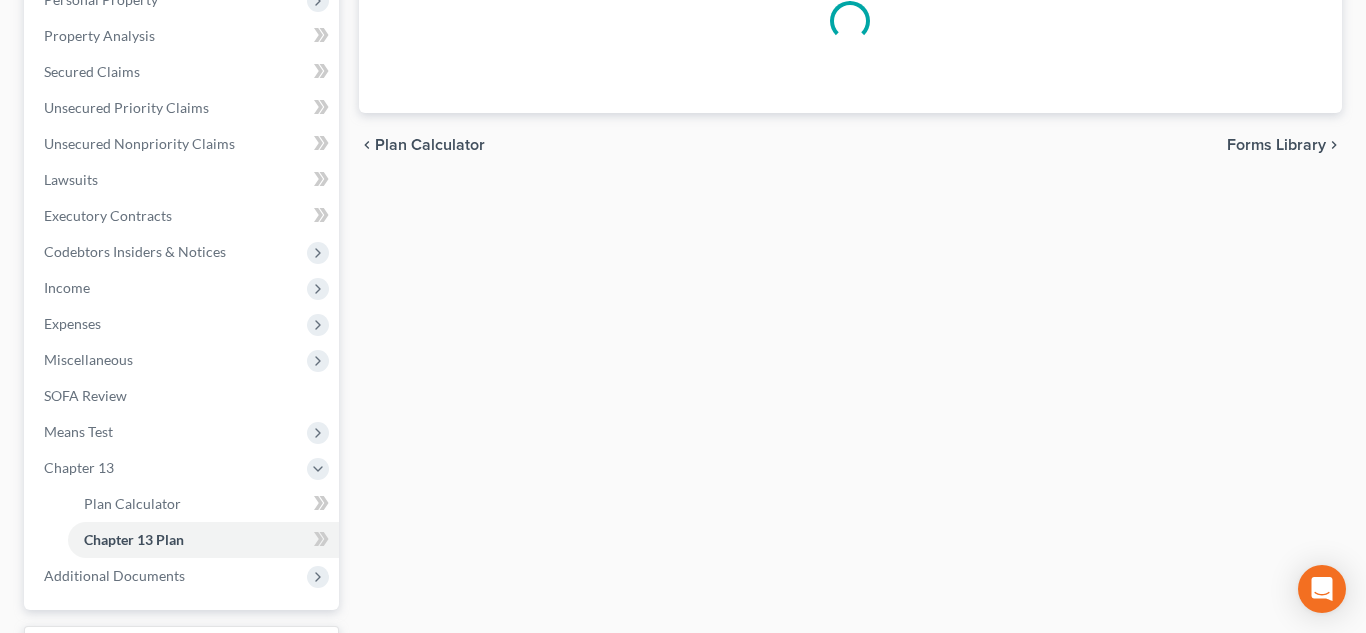 scroll, scrollTop: 0, scrollLeft: 0, axis: both 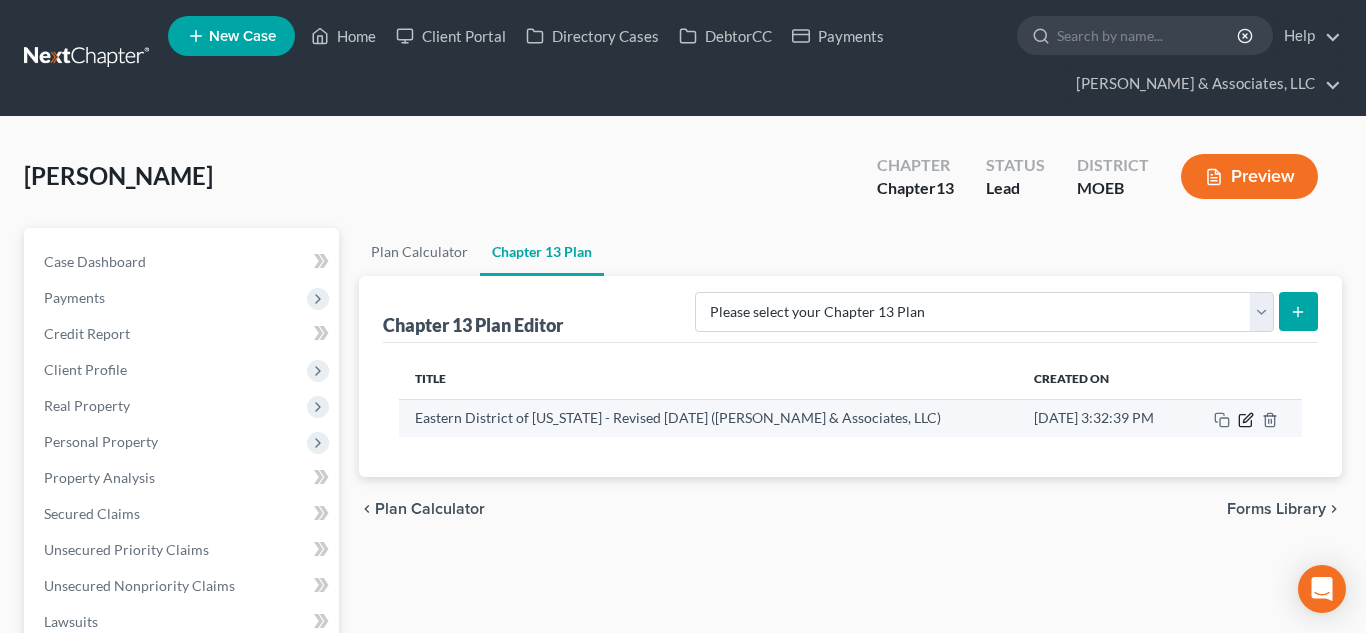 click 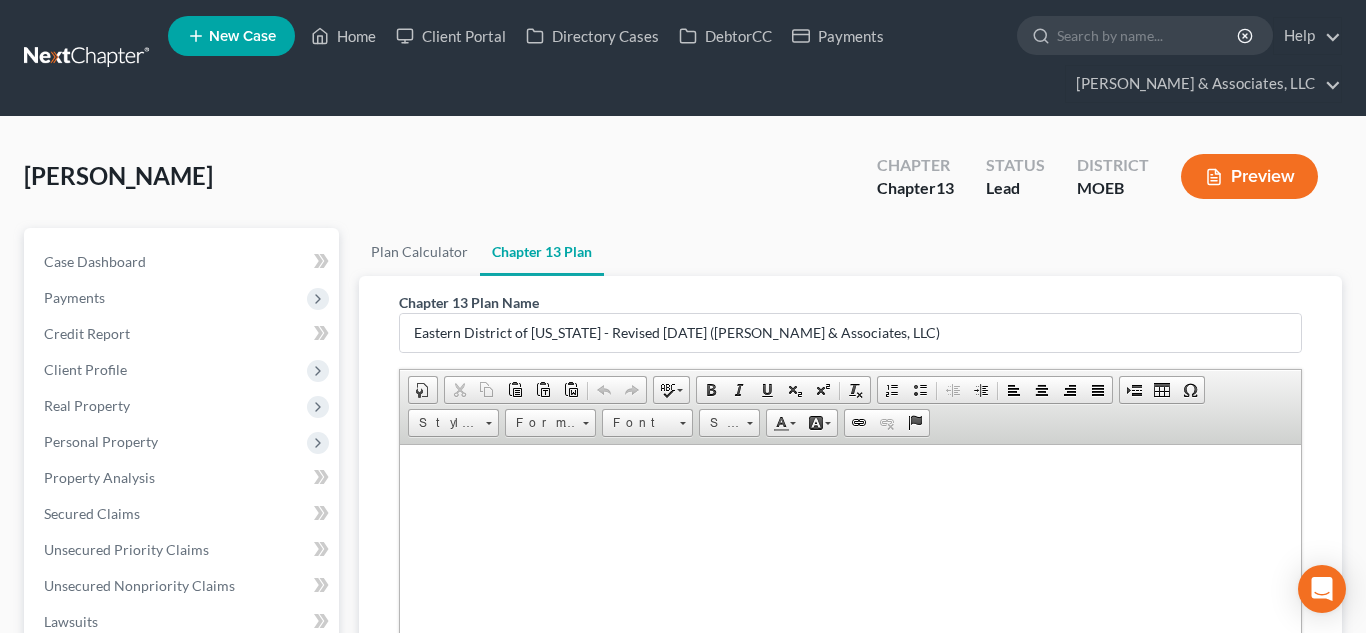 scroll, scrollTop: 313, scrollLeft: 0, axis: vertical 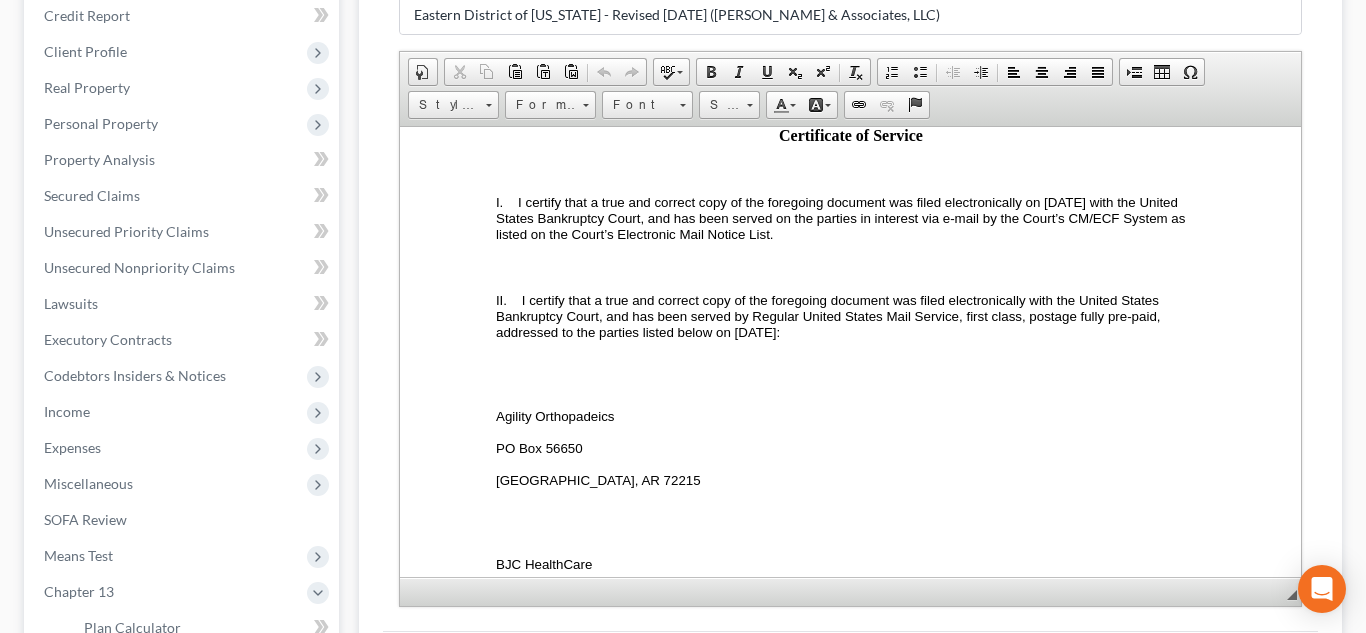 click on "I certify that a true and correct copy of the foregoing document was filed electronically on [DATE] with the United States Bankruptcy Court, and has been served on the parties in interest via e-mail by the Court’s CM/ECF System as listed on the Court’s Electronic Mail Notice List." at bounding box center [841, 217] 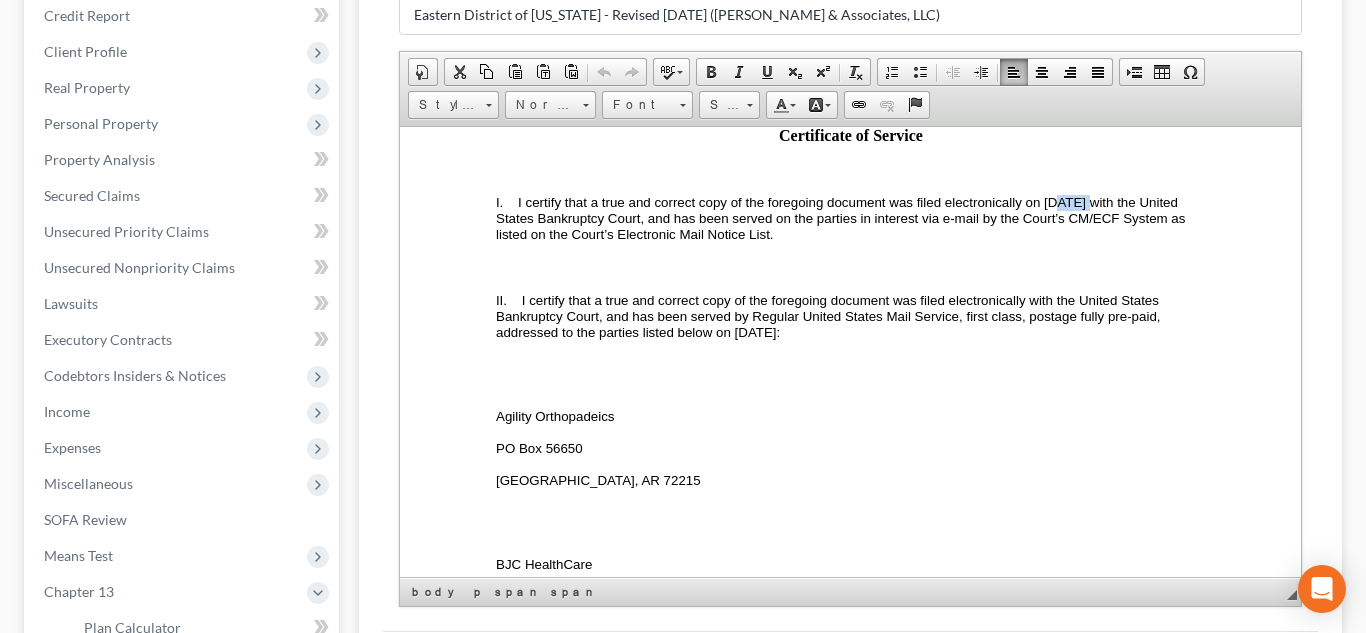 type 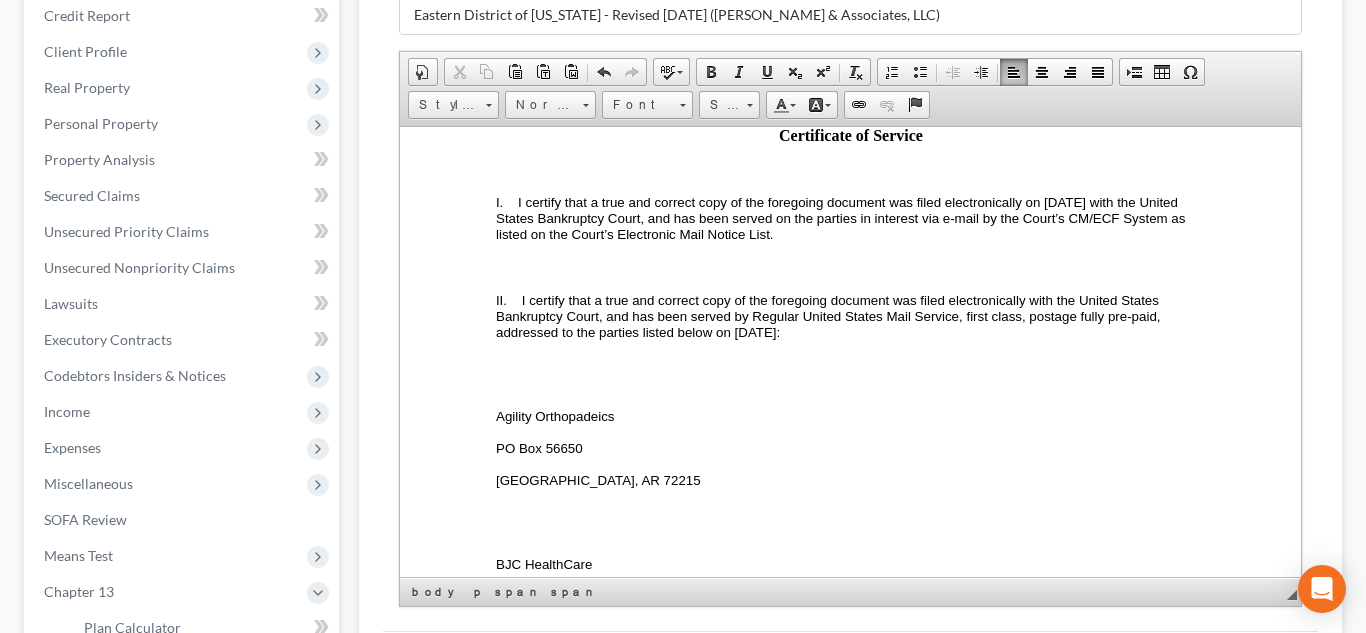 click on "I certify that a true and correct copy of the foregoing document was filed electronically with the United States Bankruptcy Court, and has been served by Regular United States Mail Service, first class, postage fully pre-paid, addressed to the parties listed below on [DATE]:" at bounding box center (841, 217) 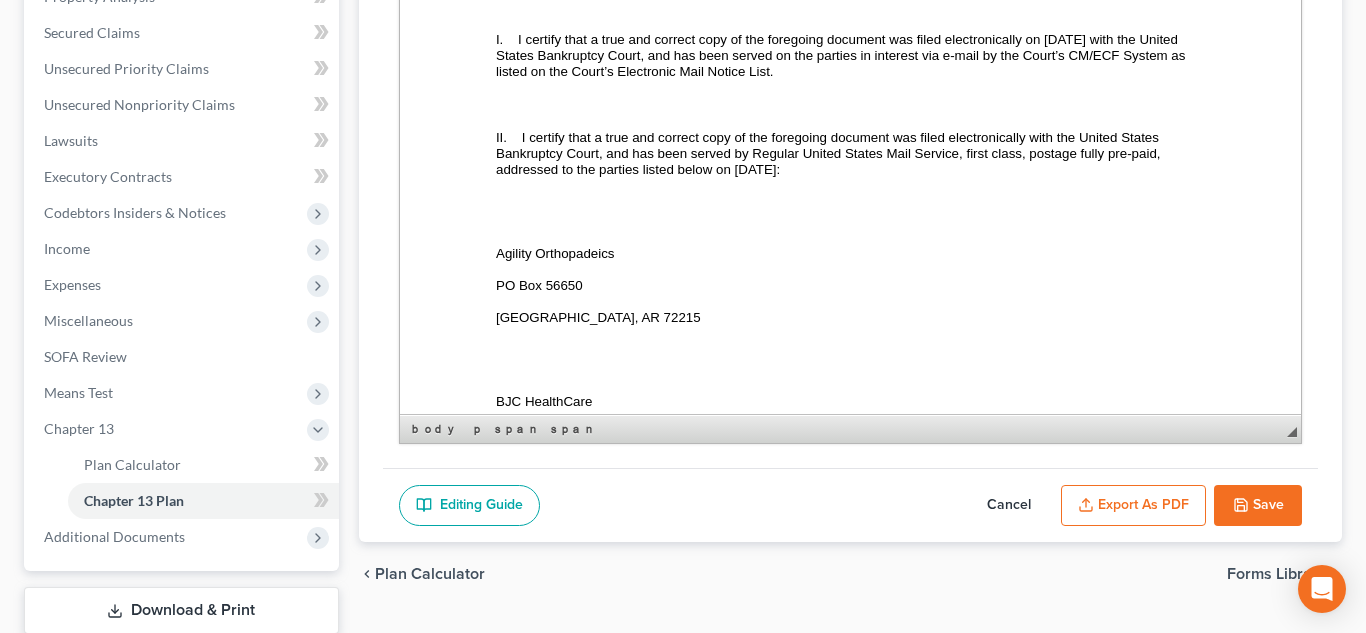 scroll, scrollTop: 511, scrollLeft: 0, axis: vertical 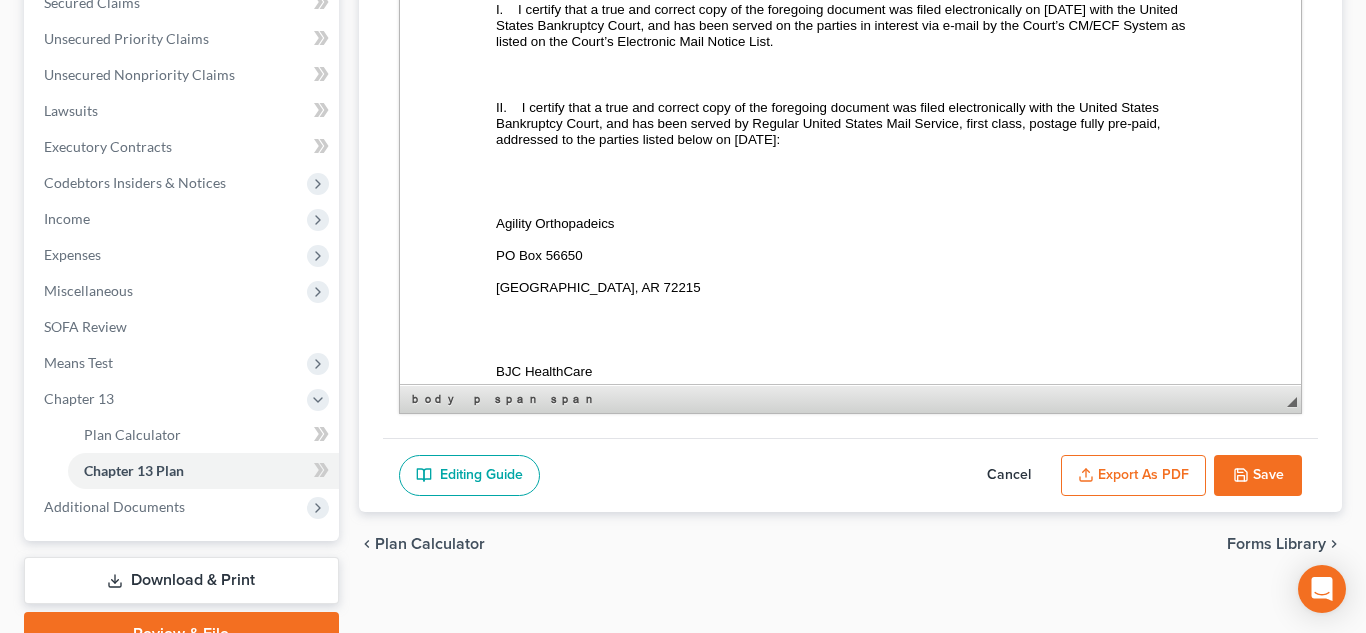 click on "Export as PDF" at bounding box center (1133, 476) 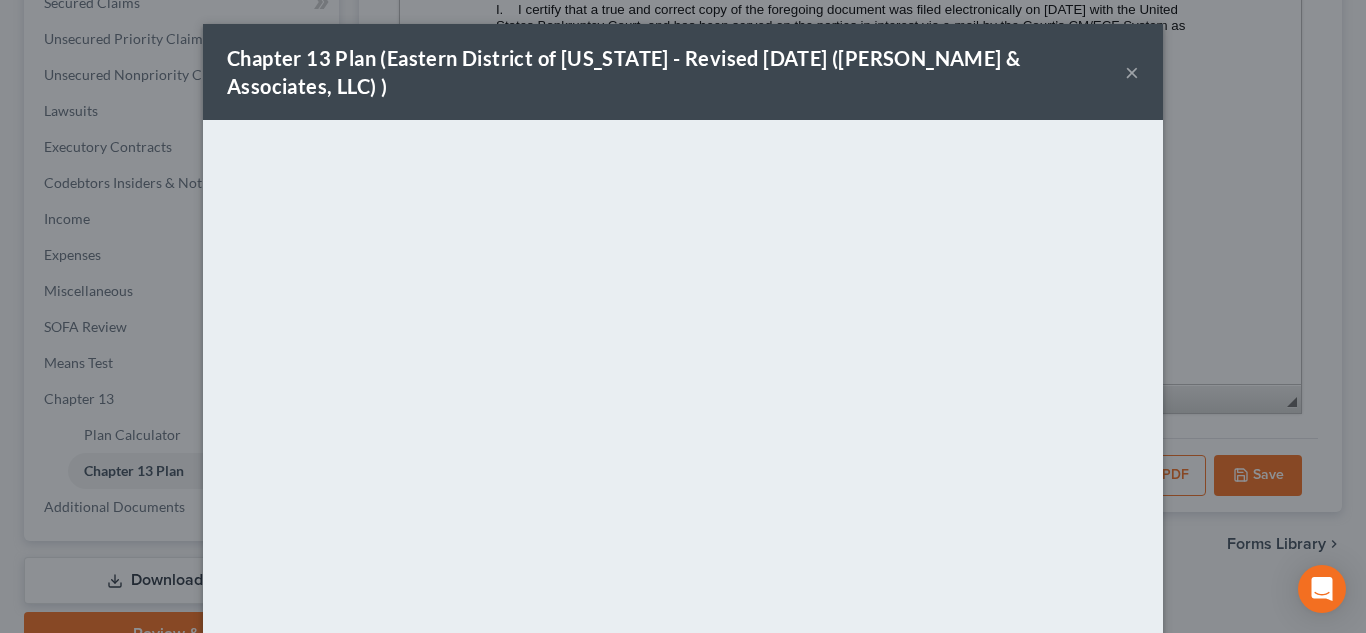 scroll, scrollTop: 204, scrollLeft: 0, axis: vertical 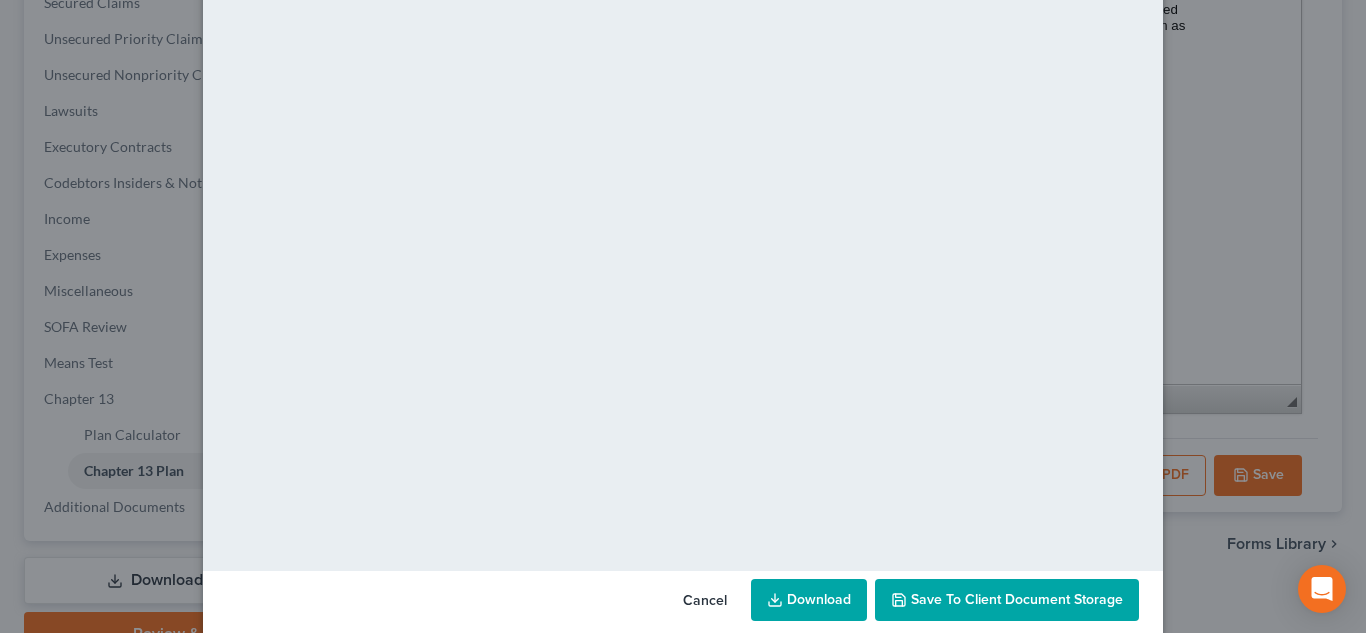 click on "Save to Client Document Storage" at bounding box center (1017, 599) 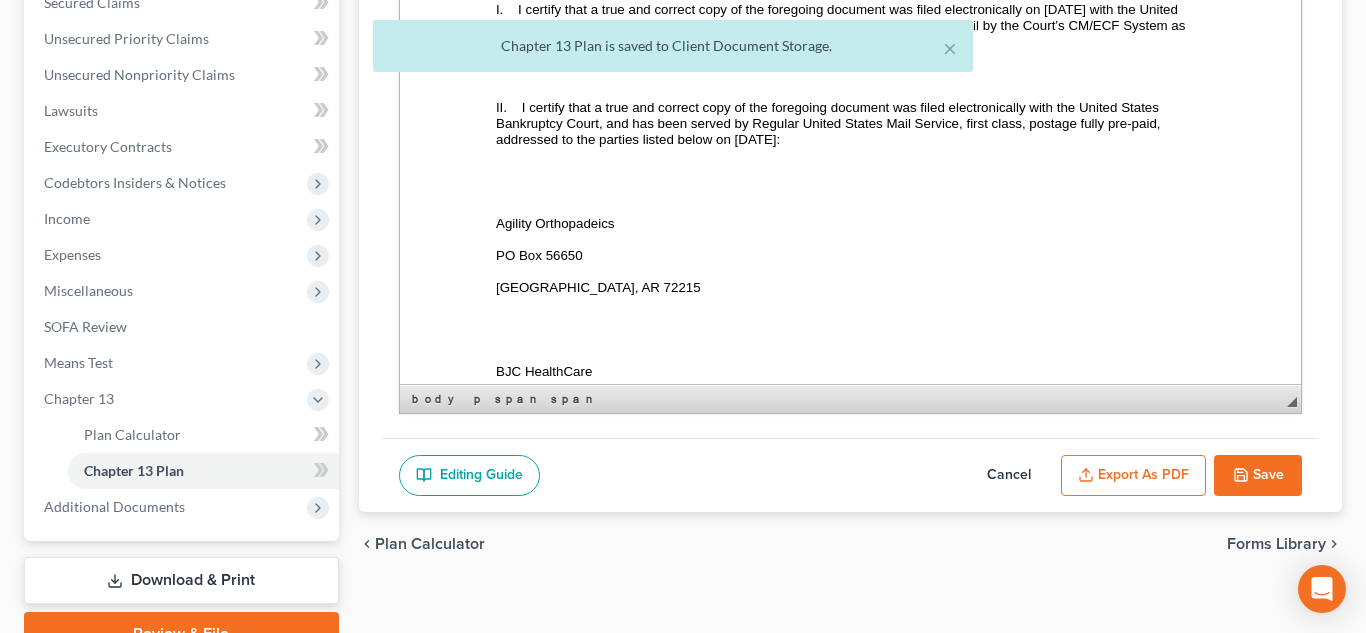 click on "Save" at bounding box center (1258, 476) 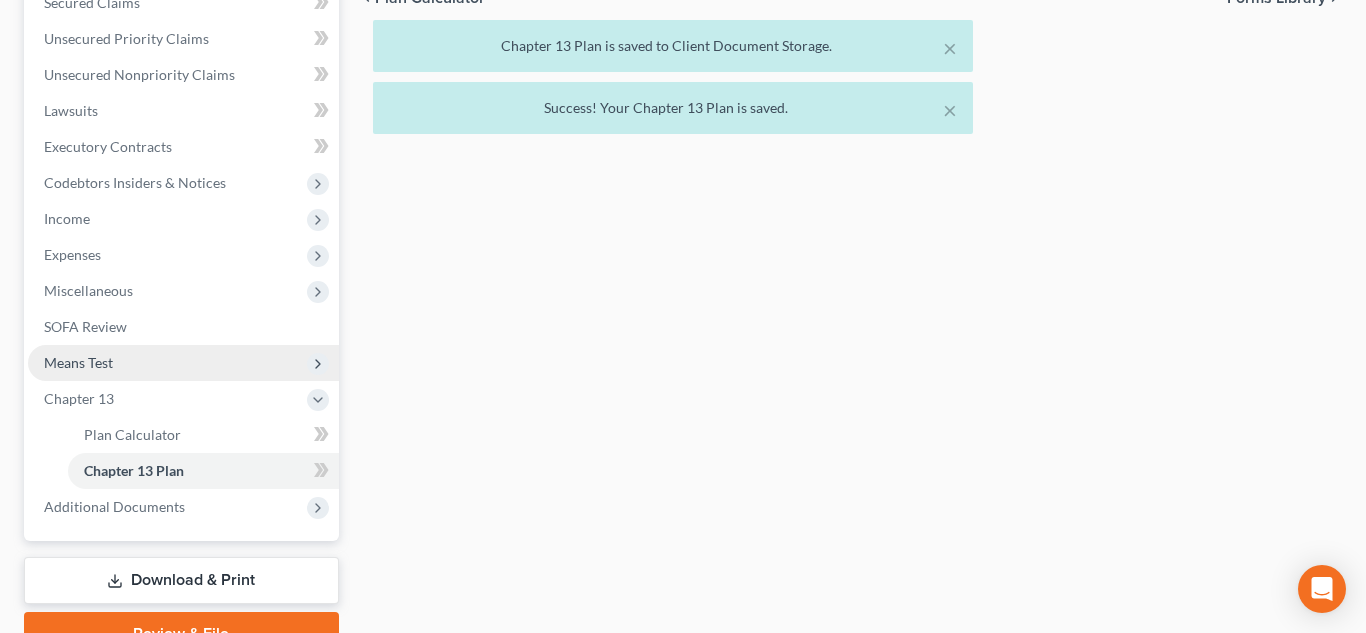 click on "Means Test" at bounding box center [78, 362] 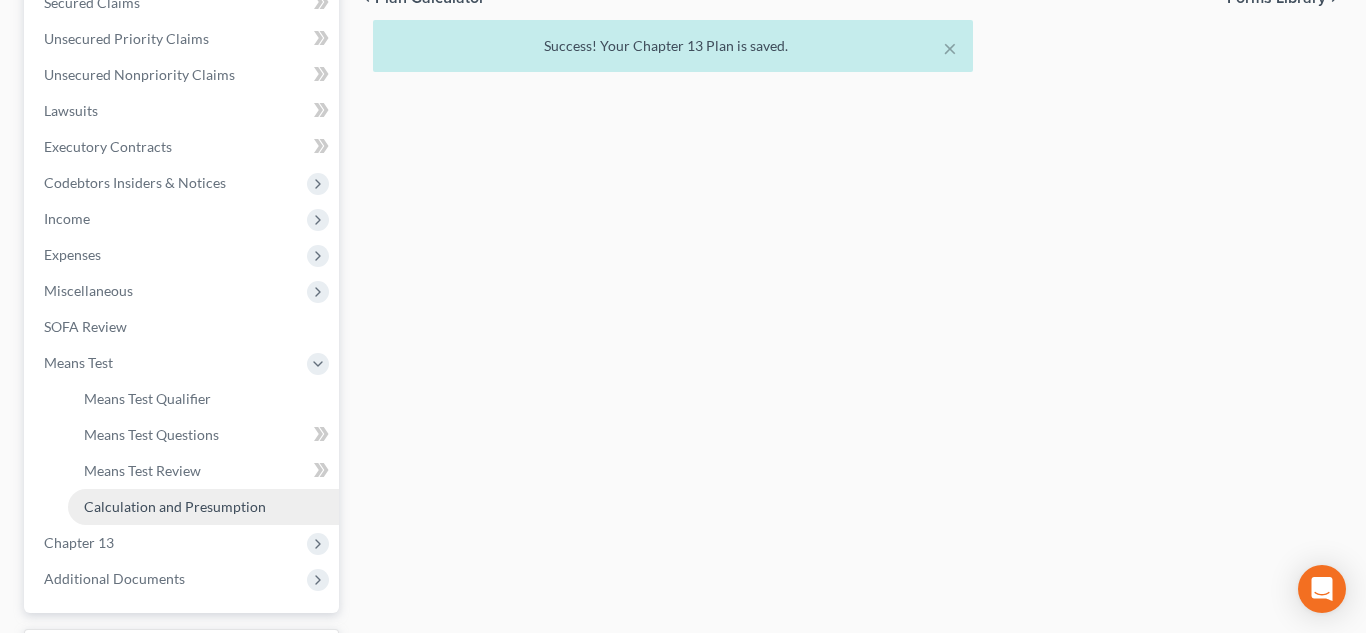 click on "Calculation and Presumption" at bounding box center (175, 506) 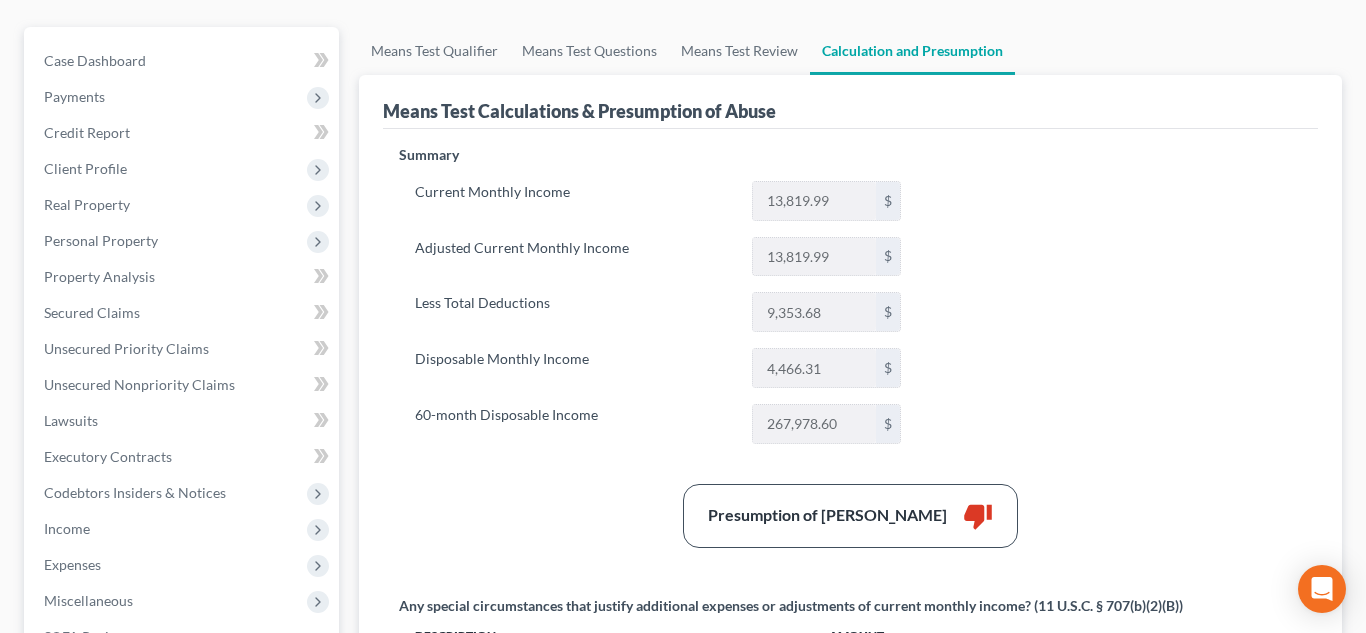 scroll, scrollTop: 205, scrollLeft: 0, axis: vertical 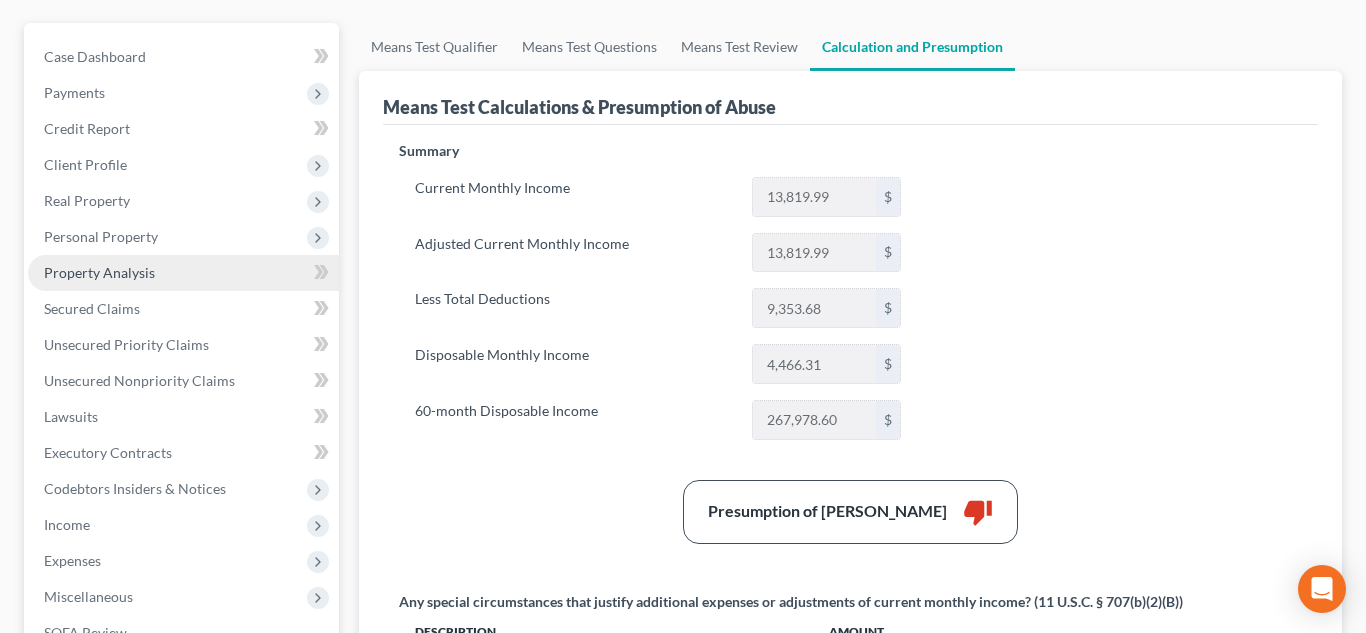click on "Property Analysis" at bounding box center [99, 272] 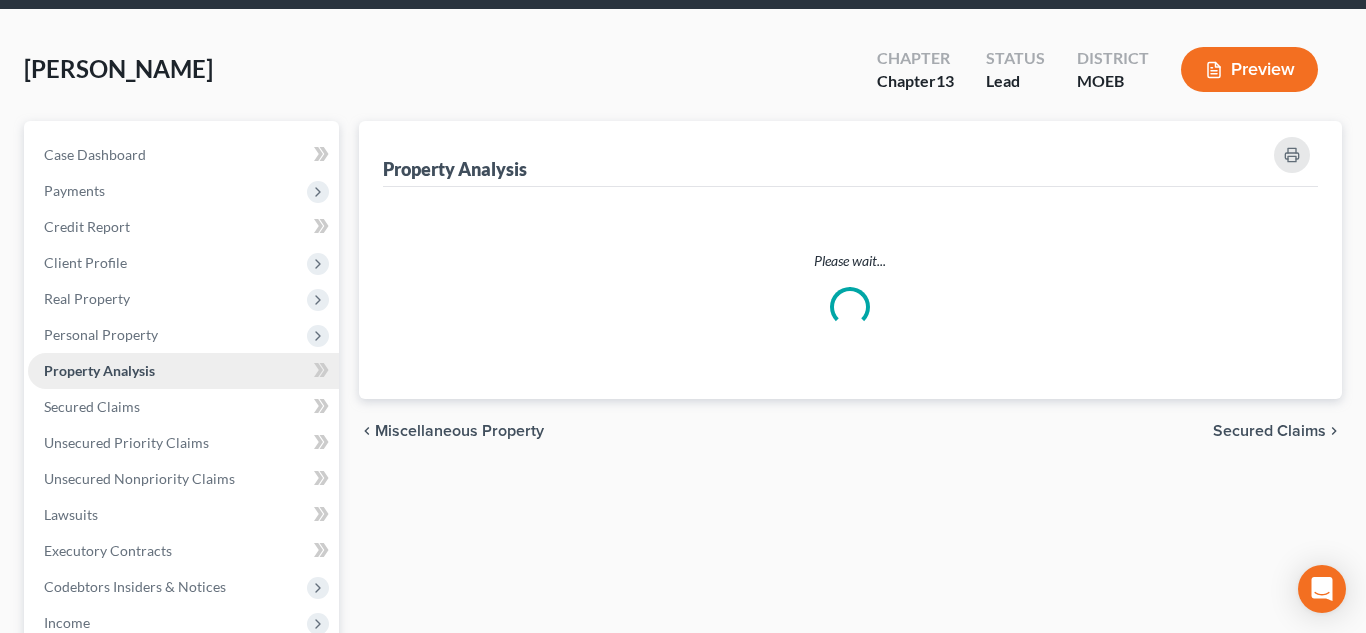 scroll, scrollTop: 0, scrollLeft: 0, axis: both 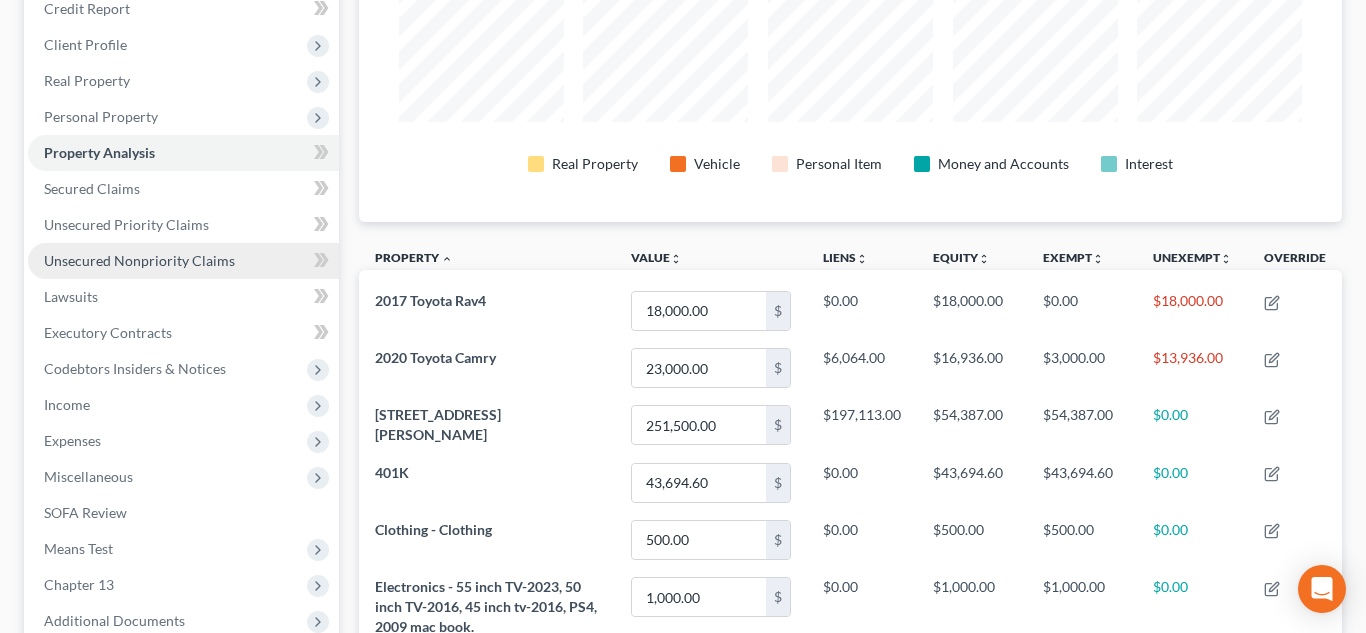 click on "Unsecured Nonpriority Claims" at bounding box center [139, 260] 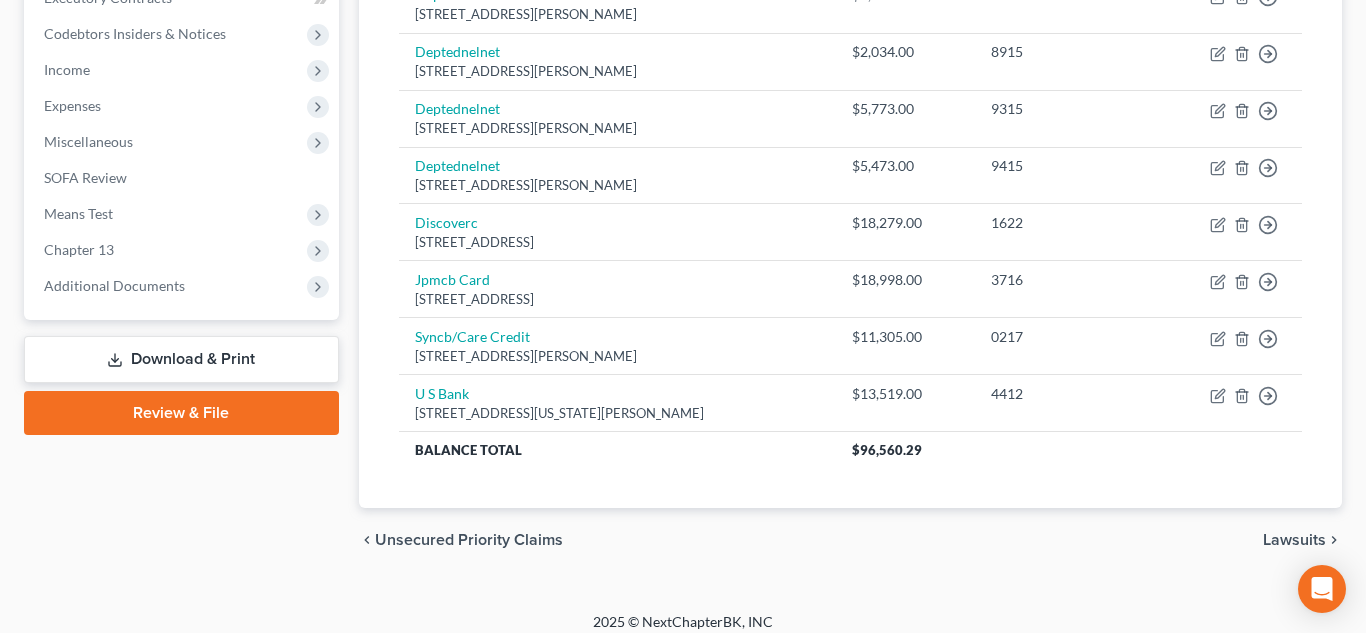 scroll, scrollTop: 666, scrollLeft: 0, axis: vertical 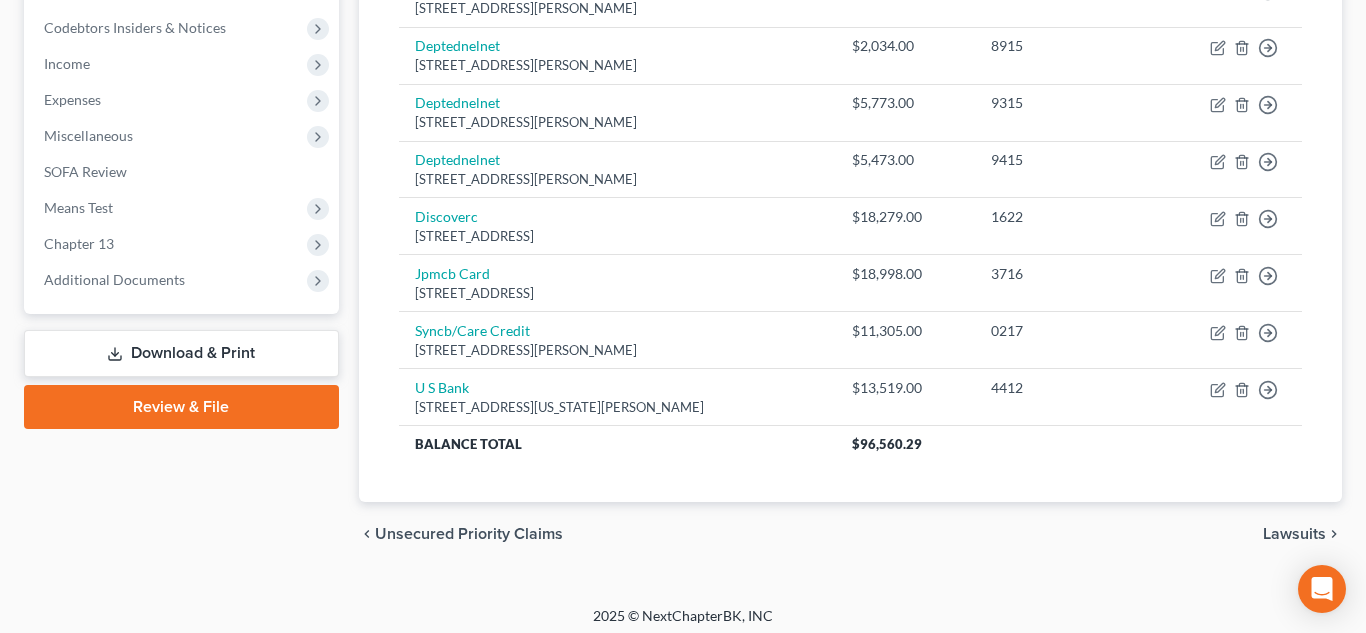 click on "Review & File" at bounding box center [181, 407] 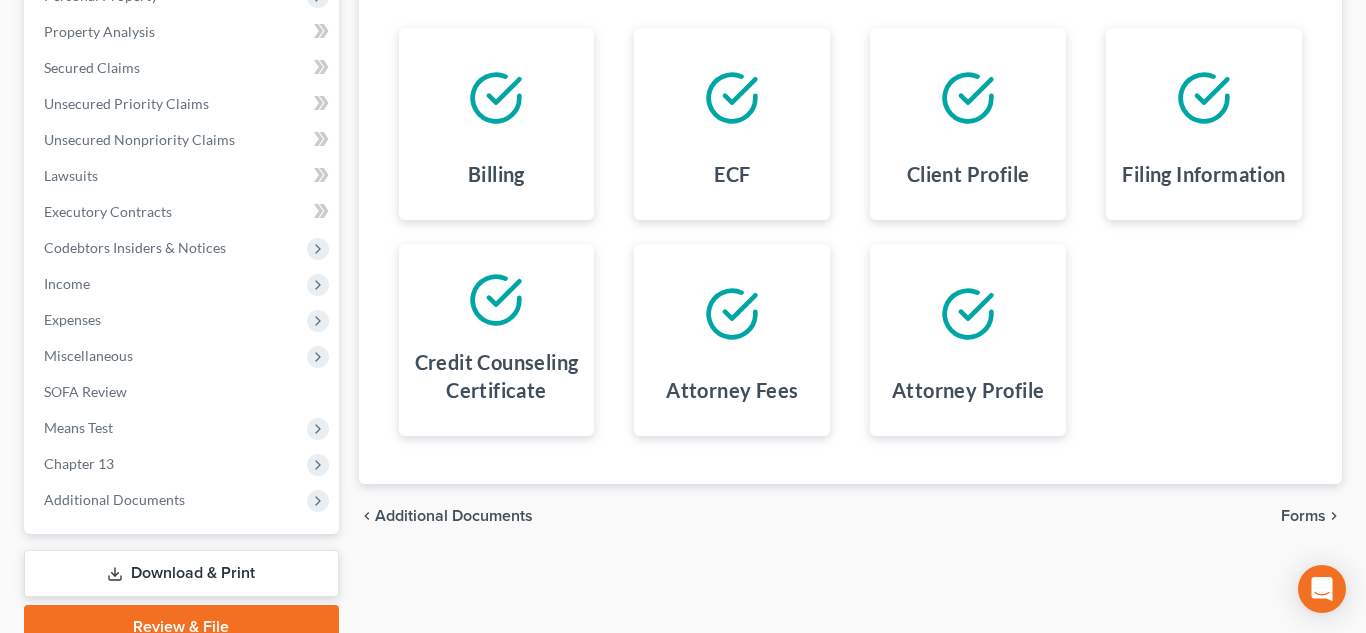 scroll, scrollTop: 478, scrollLeft: 0, axis: vertical 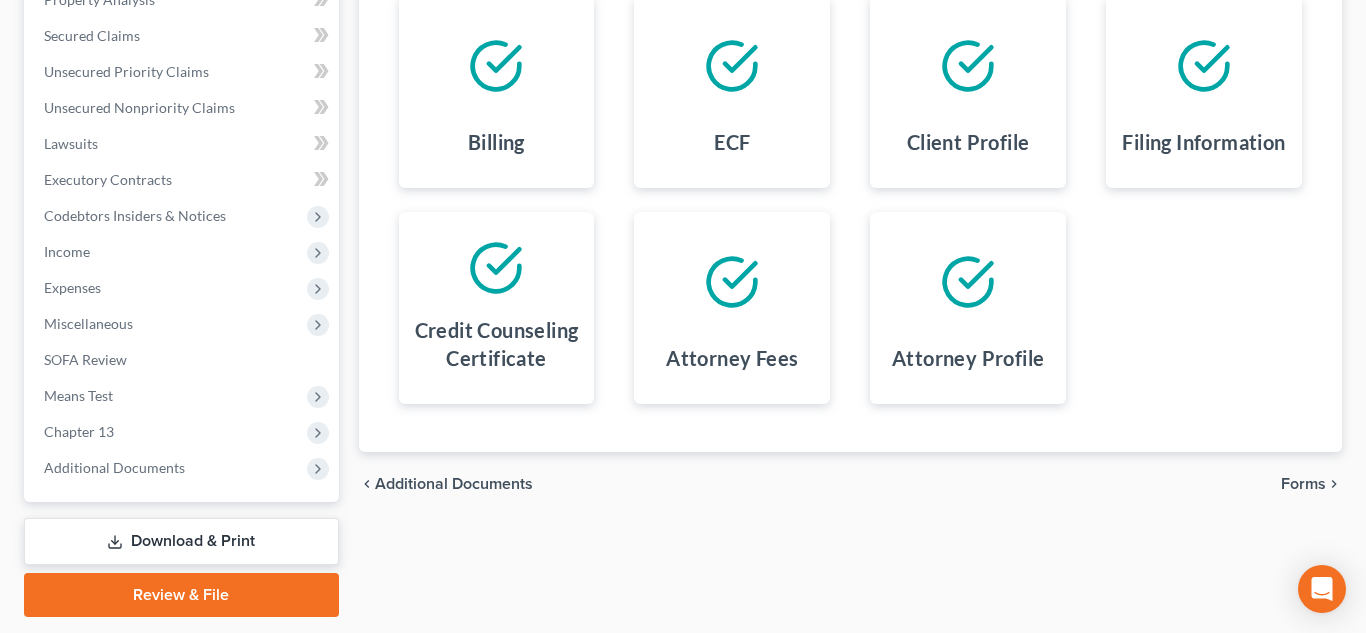 click on "Forms" at bounding box center (1303, 484) 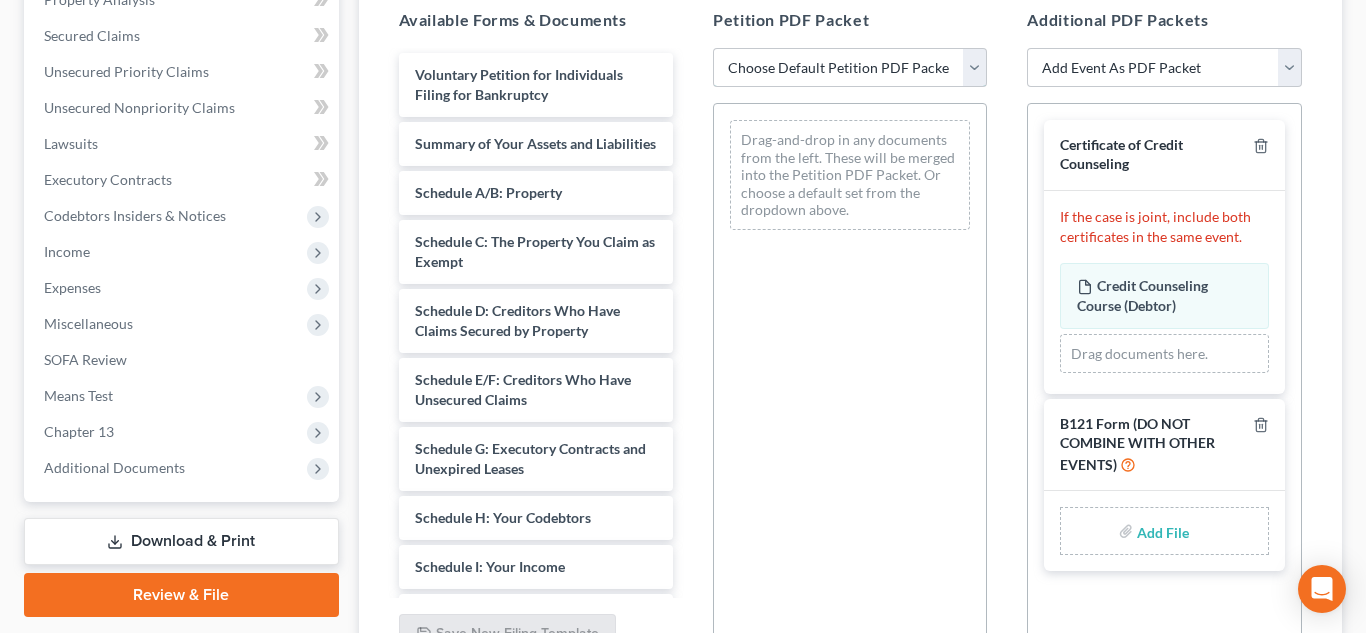 click on "Choose Default Petition PDF Packet Complete Bankruptcy Petition (all forms and schedules) Emergency Filing (Voluntary Petition and Creditor List Only)" at bounding box center [850, 68] 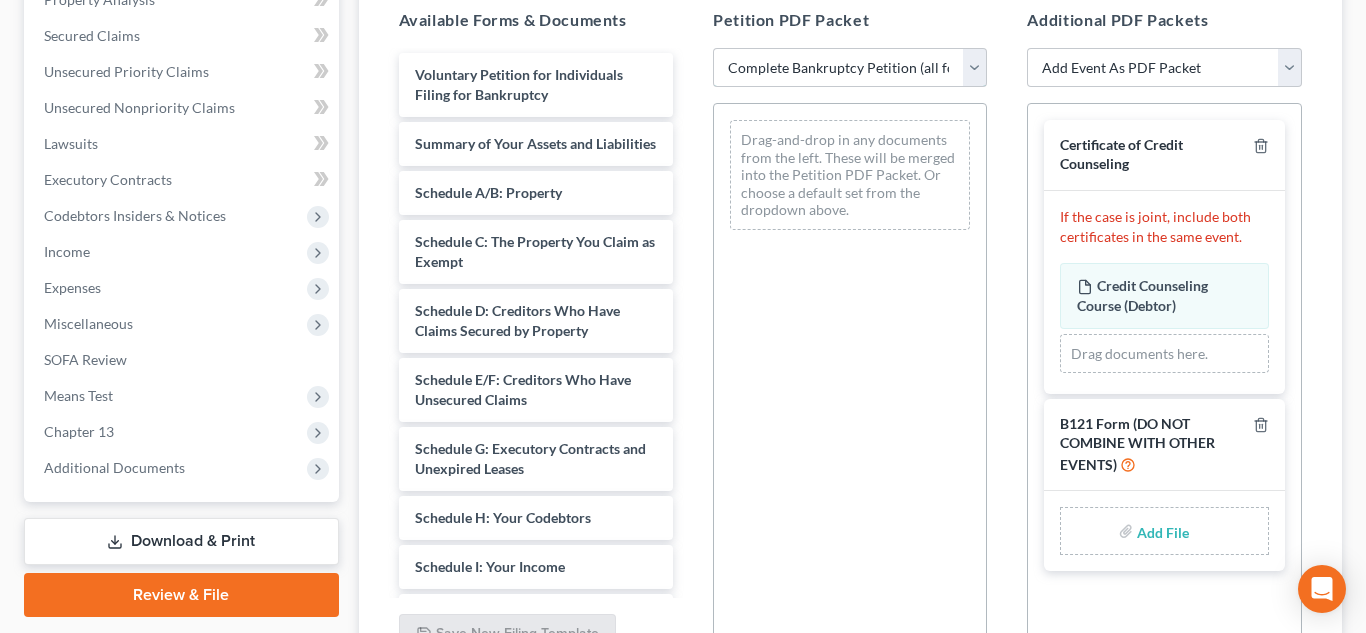 click on "Choose Default Petition PDF Packet Complete Bankruptcy Petition (all forms and schedules) Emergency Filing (Voluntary Petition and Creditor List Only)" at bounding box center (850, 68) 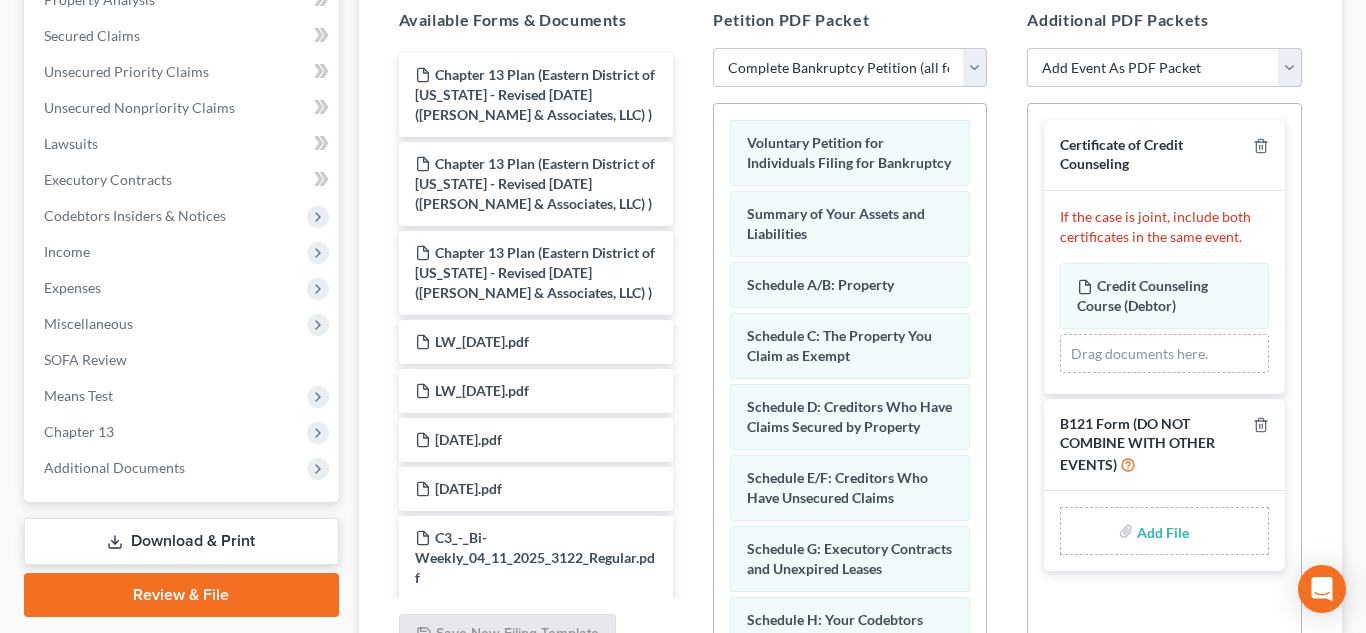 click on "Add Event As PDF Packet Amended List of Creditors and Verification of Matrix Amended Petition Amended Schedules Application to Have the Chapter 7 Filing Fee Waived Attorney Fee Election Form (DO NOT COMBINE WITH OTHER EVENTS) B121 Form (DO NOT COMBINE WITH OTHER EVENTS) Certificate of Credit Counseling Certificate of Service Chapter 13 Official Form 122 Chapter 13 Plan Debtor's Rebuttal of Presumption of Abuse Disclosure of Compensation of Attorney for Debtor Domestic Support Obligations Employee Income Records Exigent Circumstances re: Credit Counseling Financial Management Course Initial Statement of Eviction Judgment Intent to Cure Default Pay Filing Fee in Installments Reaffirmation Agreement Schedule A/B Schedule C Schedule D Schedule E/F Schedule G Schedule H Schedule I Schedule J Schedule J-2 Schedules A-J Statement of Debtor's Temporary Exclusion from Means Test Statement of Financial Affairs Statement of Good Faith Statement of Intent Summary of Assets and Liabilities Support/Supplement Tax Documents" at bounding box center [1164, 68] 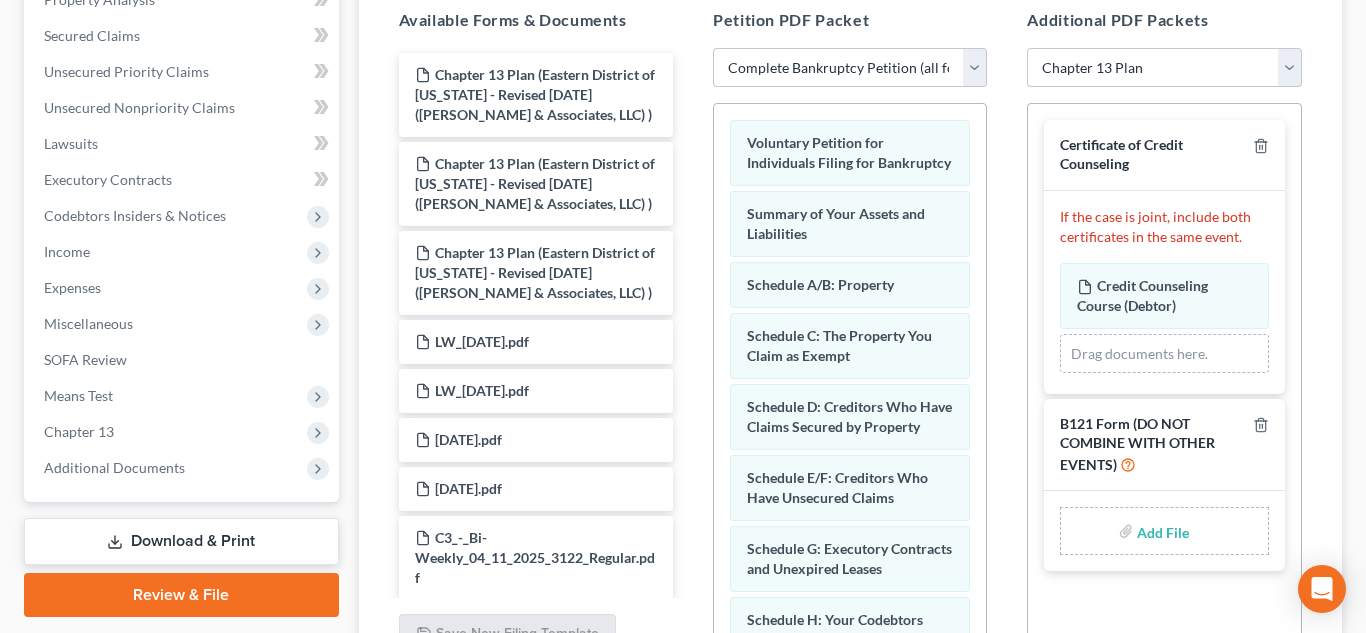 click on "Add Event As PDF Packet Amended List of Creditors and Verification of Matrix Amended Petition Amended Schedules Application to Have the Chapter 7 Filing Fee Waived Attorney Fee Election Form (DO NOT COMBINE WITH OTHER EVENTS) B121 Form (DO NOT COMBINE WITH OTHER EVENTS) Certificate of Credit Counseling Certificate of Service Chapter 13 Official Form 122 Chapter 13 Plan Debtor's Rebuttal of Presumption of Abuse Disclosure of Compensation of Attorney for Debtor Domestic Support Obligations Employee Income Records Exigent Circumstances re: Credit Counseling Financial Management Course Initial Statement of Eviction Judgment Intent to Cure Default Pay Filing Fee in Installments Reaffirmation Agreement Schedule A/B Schedule C Schedule D Schedule E/F Schedule G Schedule H Schedule I Schedule J Schedule J-2 Schedules A-J Statement of Debtor's Temporary Exclusion from Means Test Statement of Financial Affairs Statement of Good Faith Statement of Intent Summary of Assets and Liabilities Support/Supplement Tax Documents" at bounding box center [1164, 68] 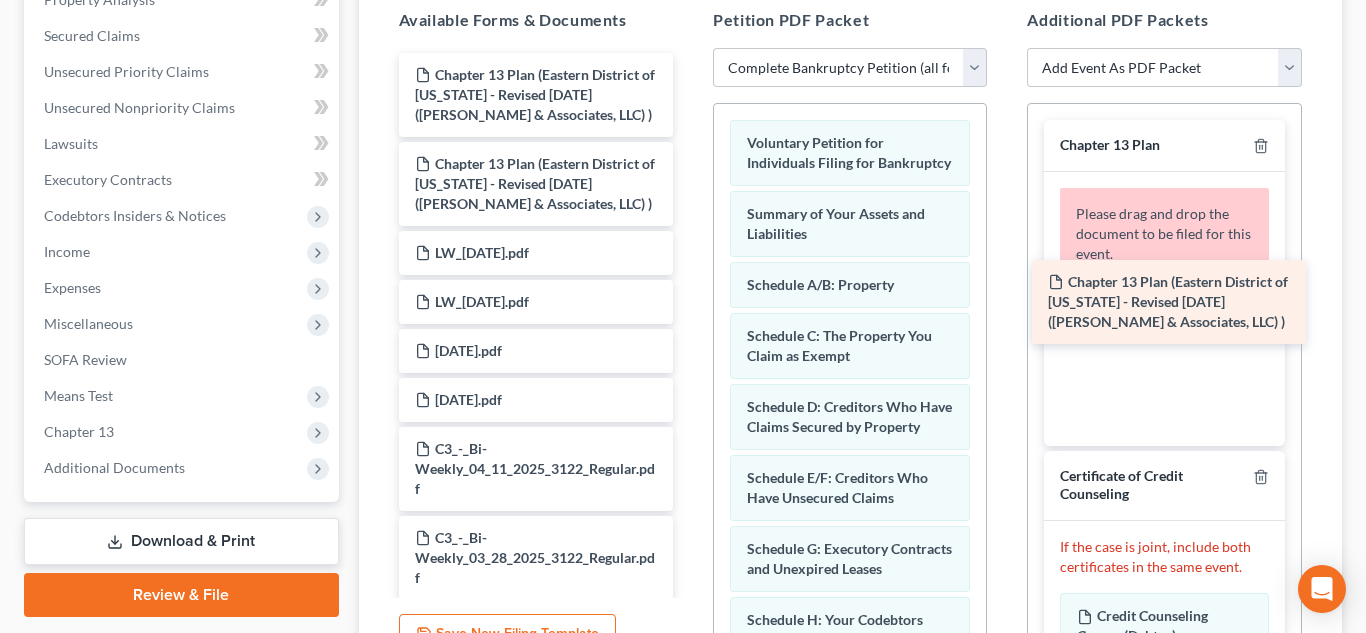 drag, startPoint x: 526, startPoint y: 90, endPoint x: 1165, endPoint y: 299, distance: 672.3109 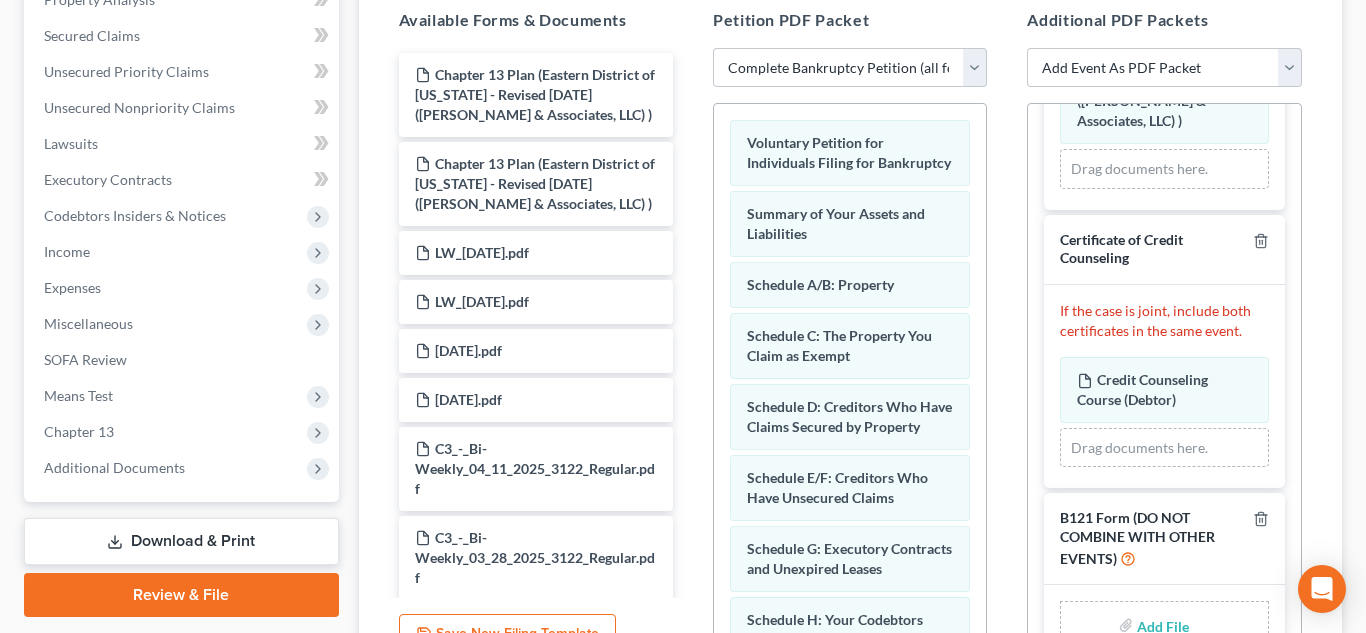 scroll, scrollTop: 184, scrollLeft: 0, axis: vertical 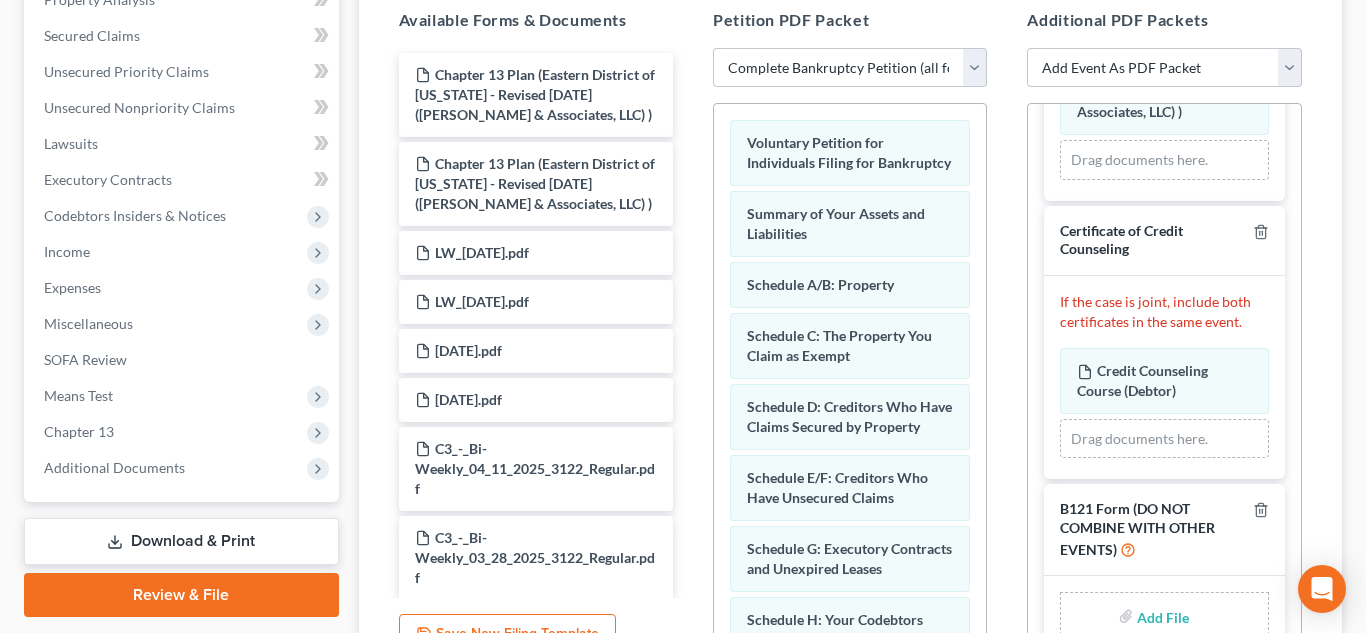 click at bounding box center (1161, 616) 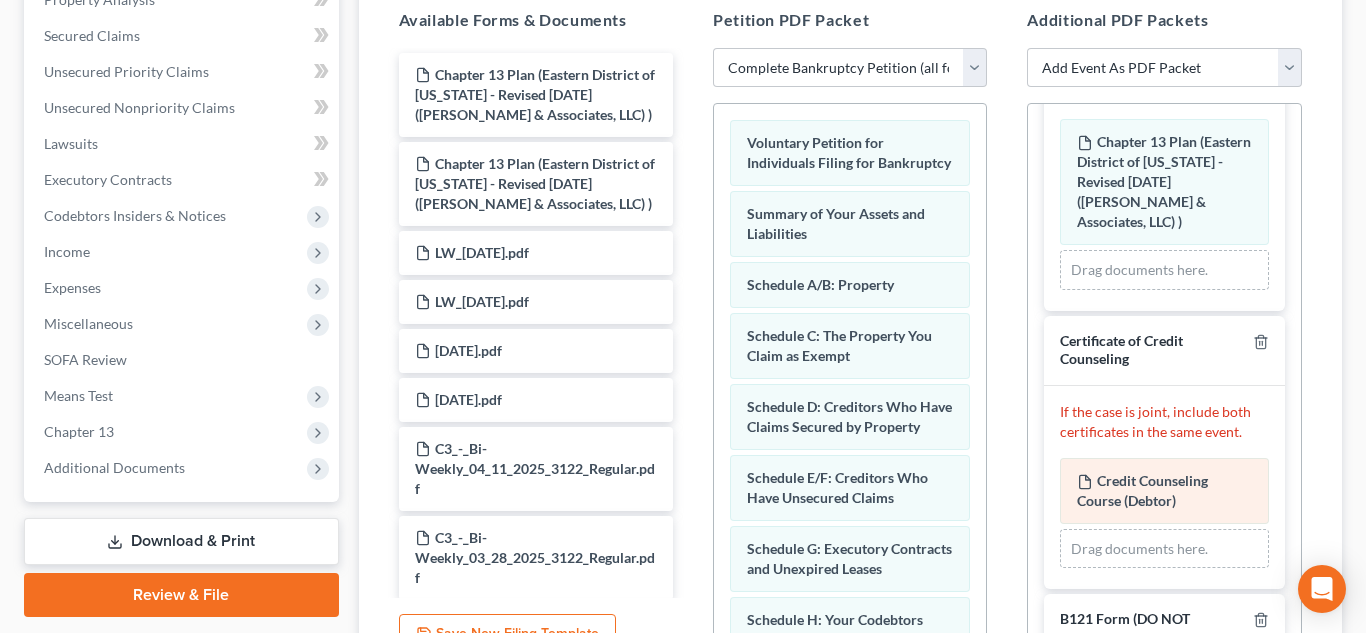 scroll, scrollTop: 156, scrollLeft: 0, axis: vertical 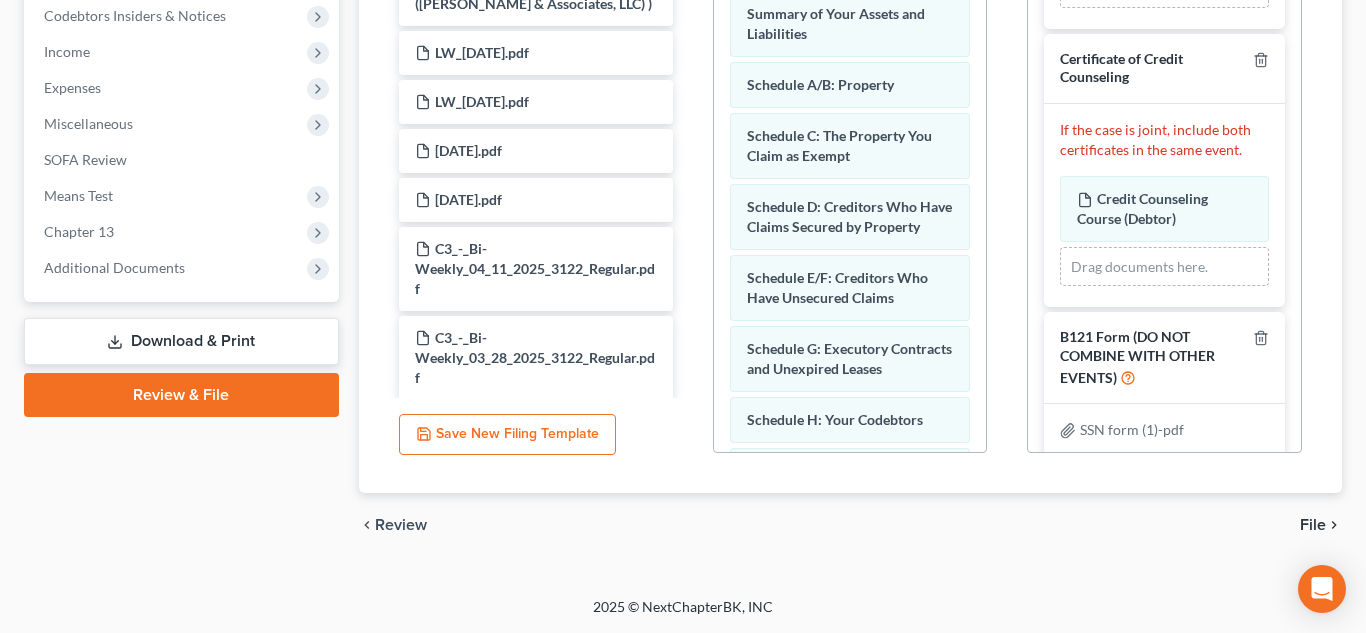 click on "File" at bounding box center [1313, 525] 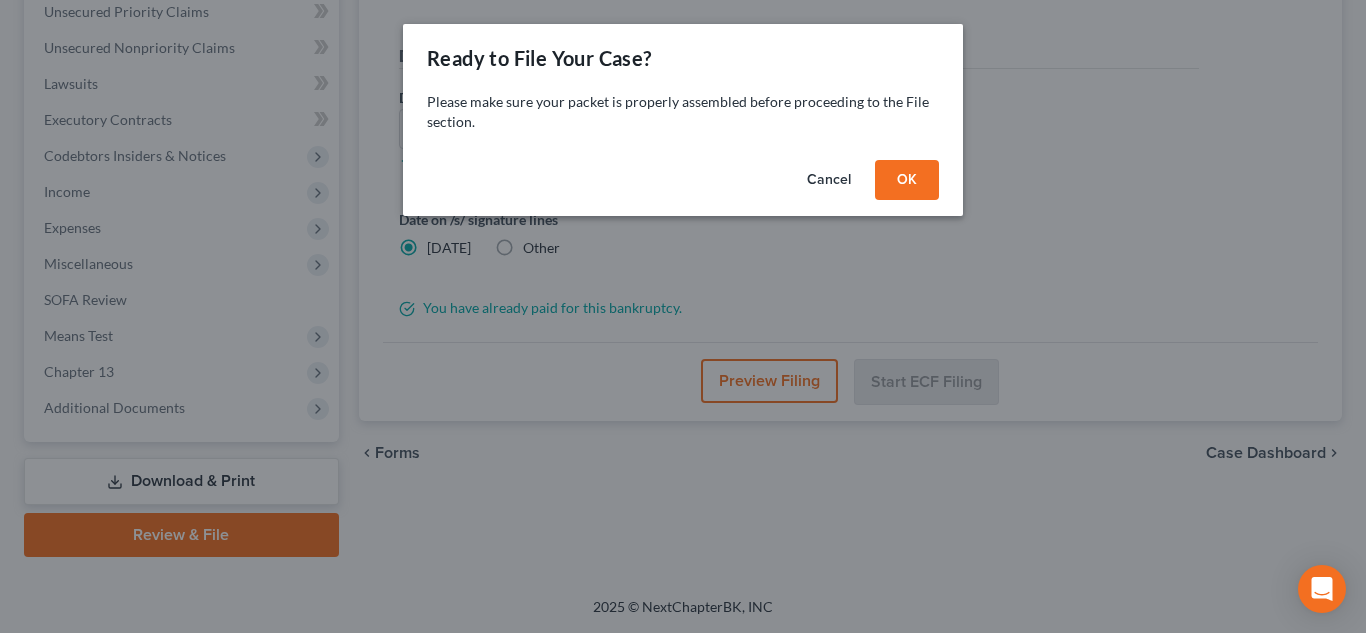 scroll, scrollTop: 538, scrollLeft: 0, axis: vertical 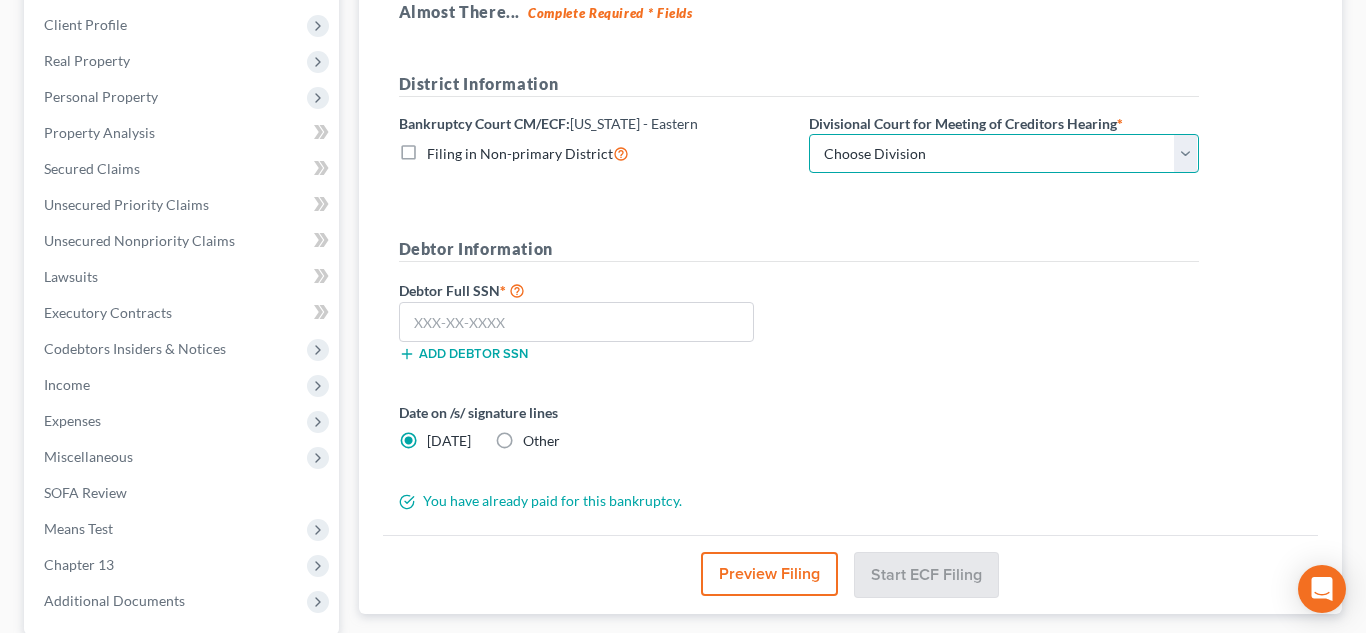 click on "Choose Division Cape Girardeau Hannibal [GEOGRAPHIC_DATA][PERSON_NAME]" at bounding box center [1004, 154] 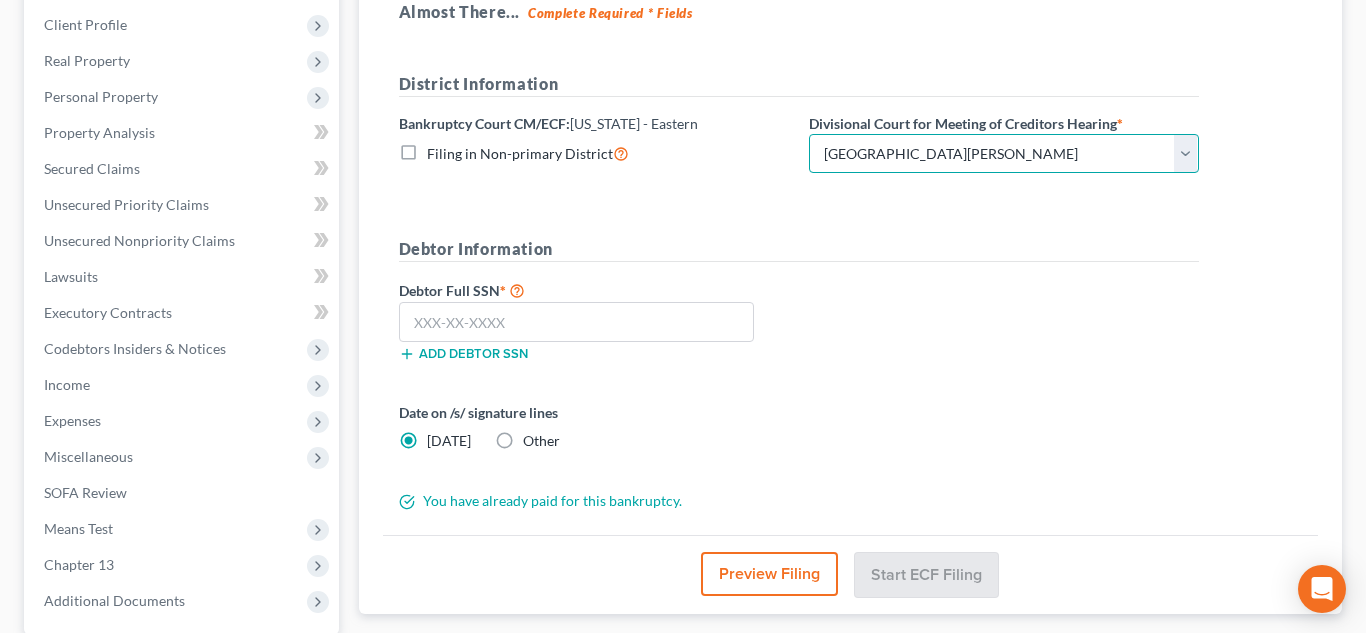 click on "Choose Division Cape Girardeau Hannibal [GEOGRAPHIC_DATA][PERSON_NAME]" at bounding box center (1004, 154) 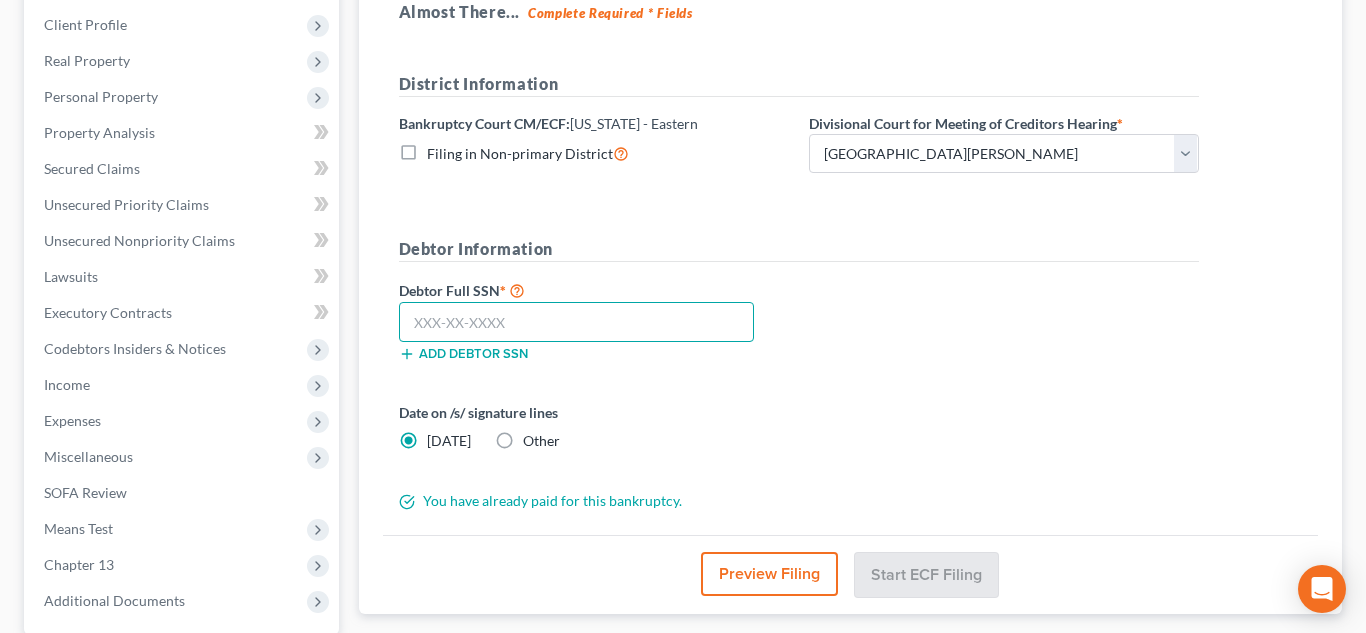 click at bounding box center [577, 322] 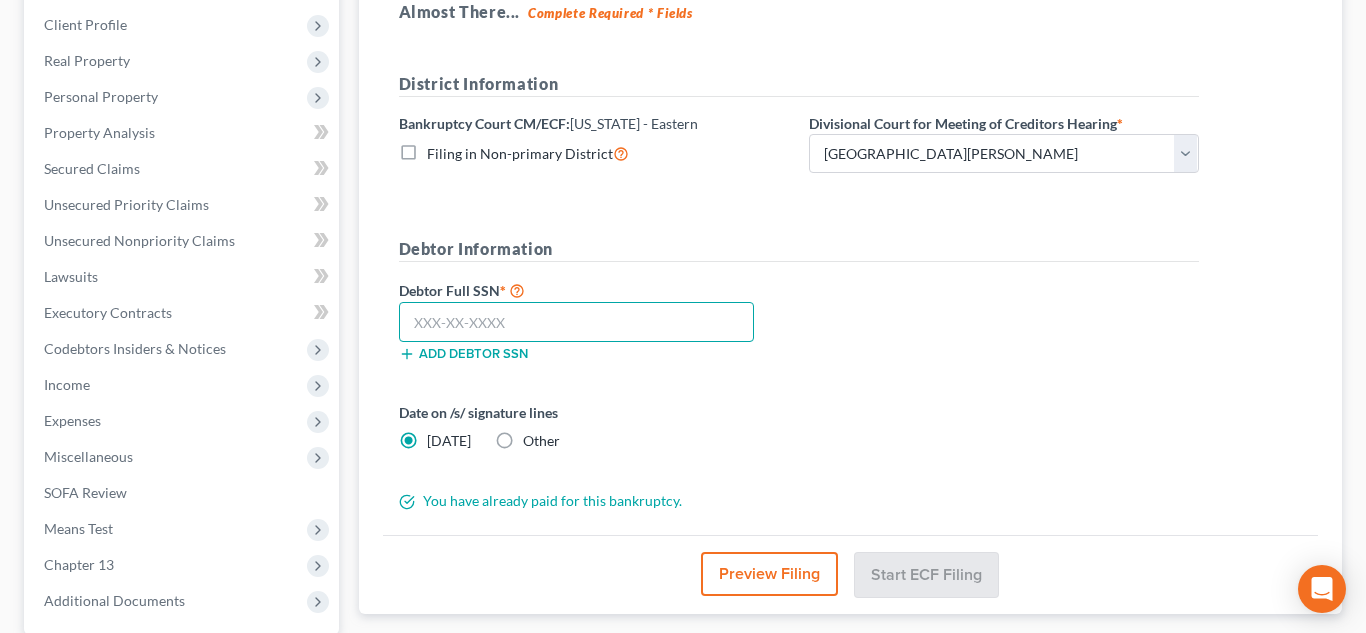 click at bounding box center (577, 322) 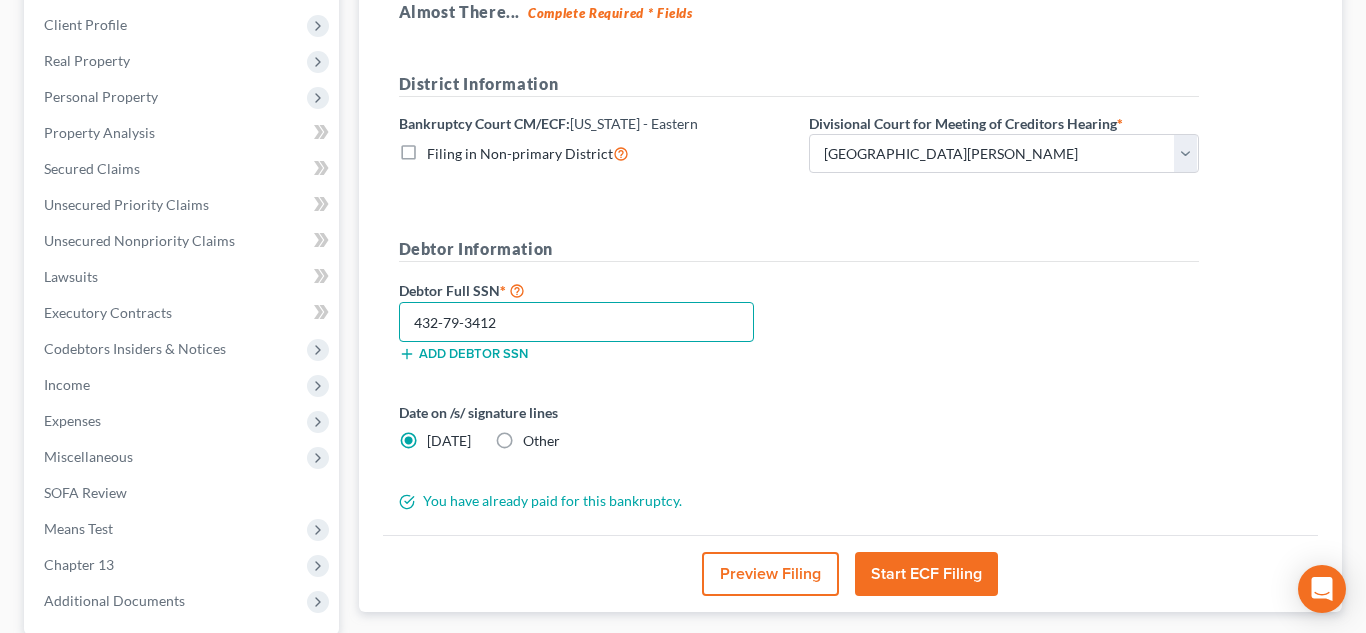 type on "432-79-3412" 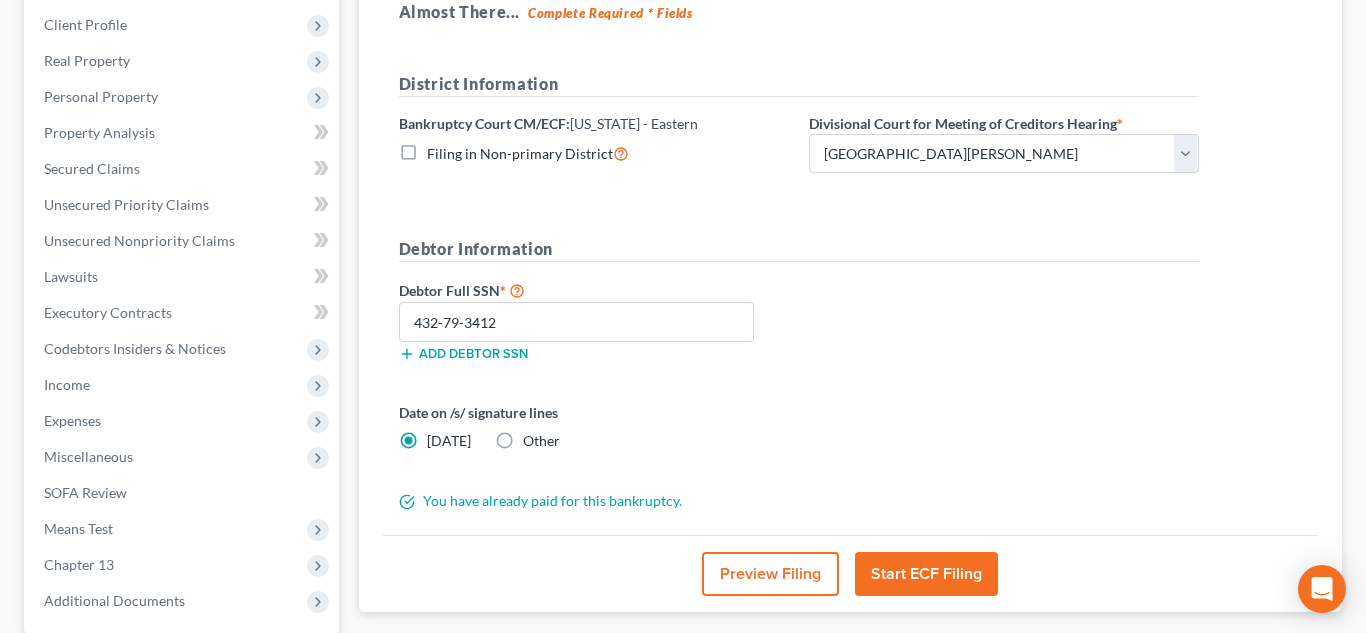 click on "Start ECF Filing" at bounding box center [926, 574] 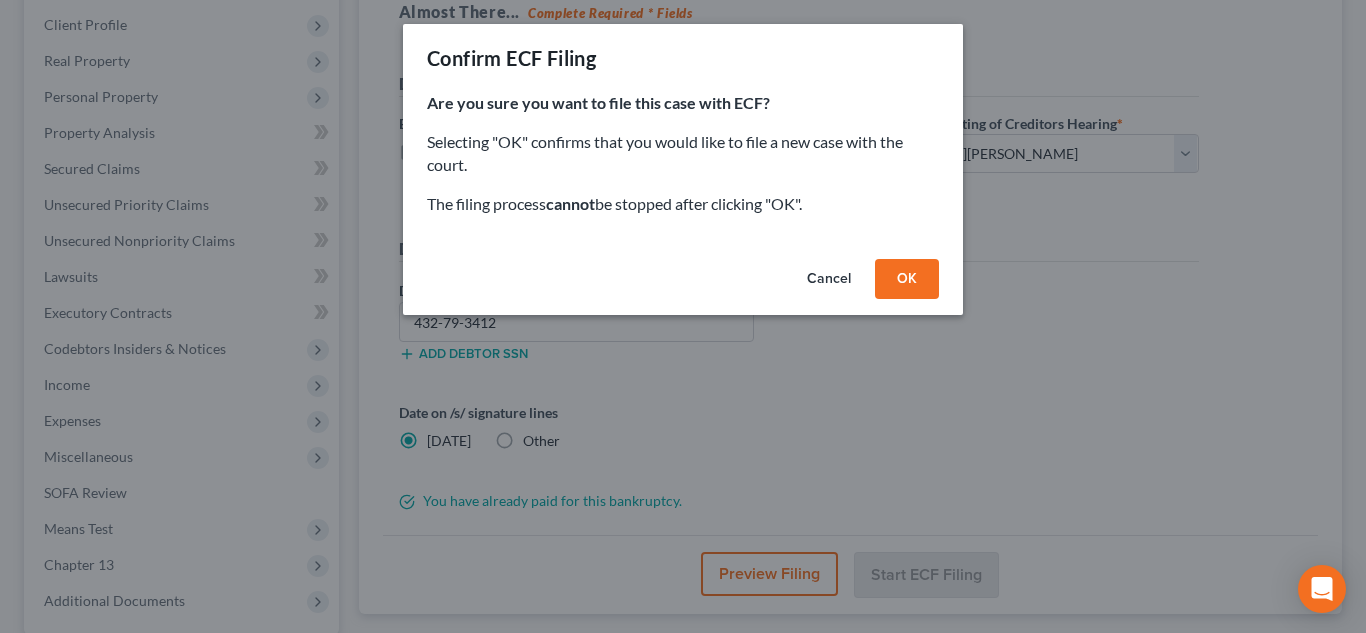 click on "OK" at bounding box center (907, 279) 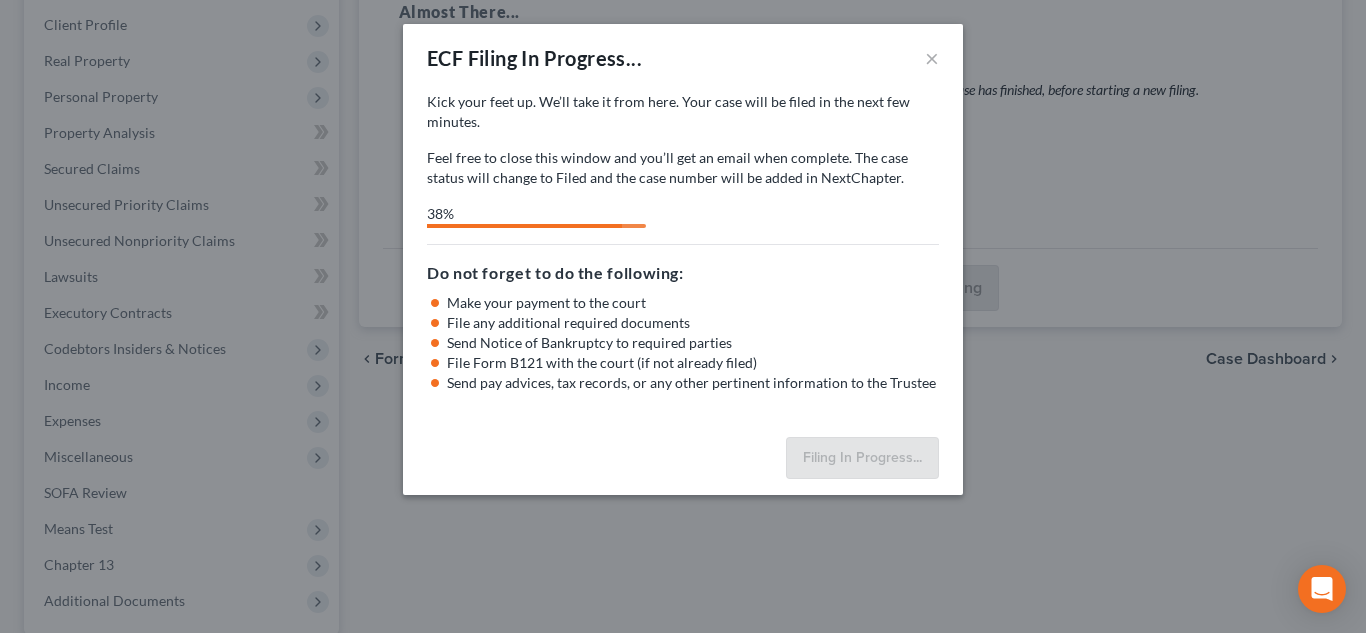 select on "2" 